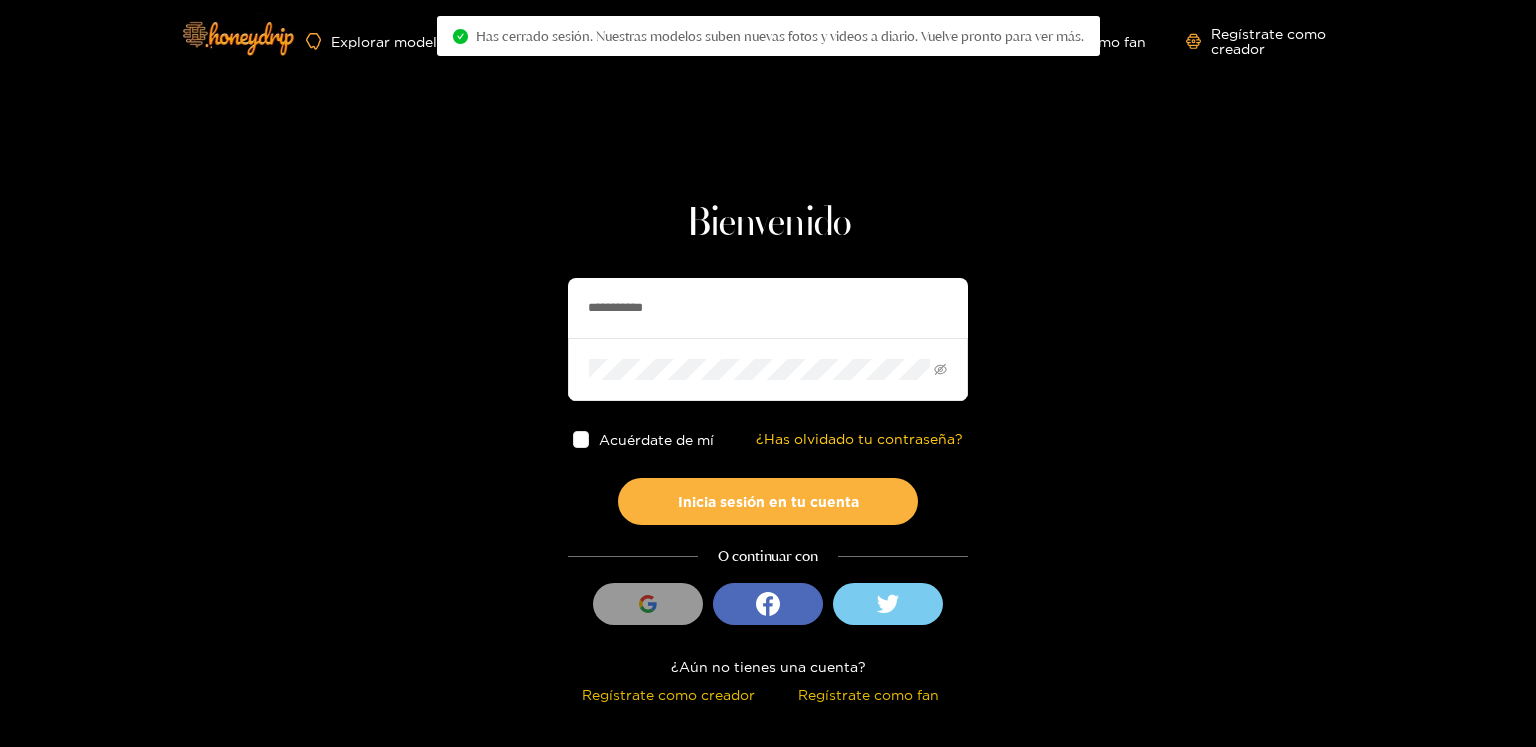 scroll, scrollTop: 0, scrollLeft: 0, axis: both 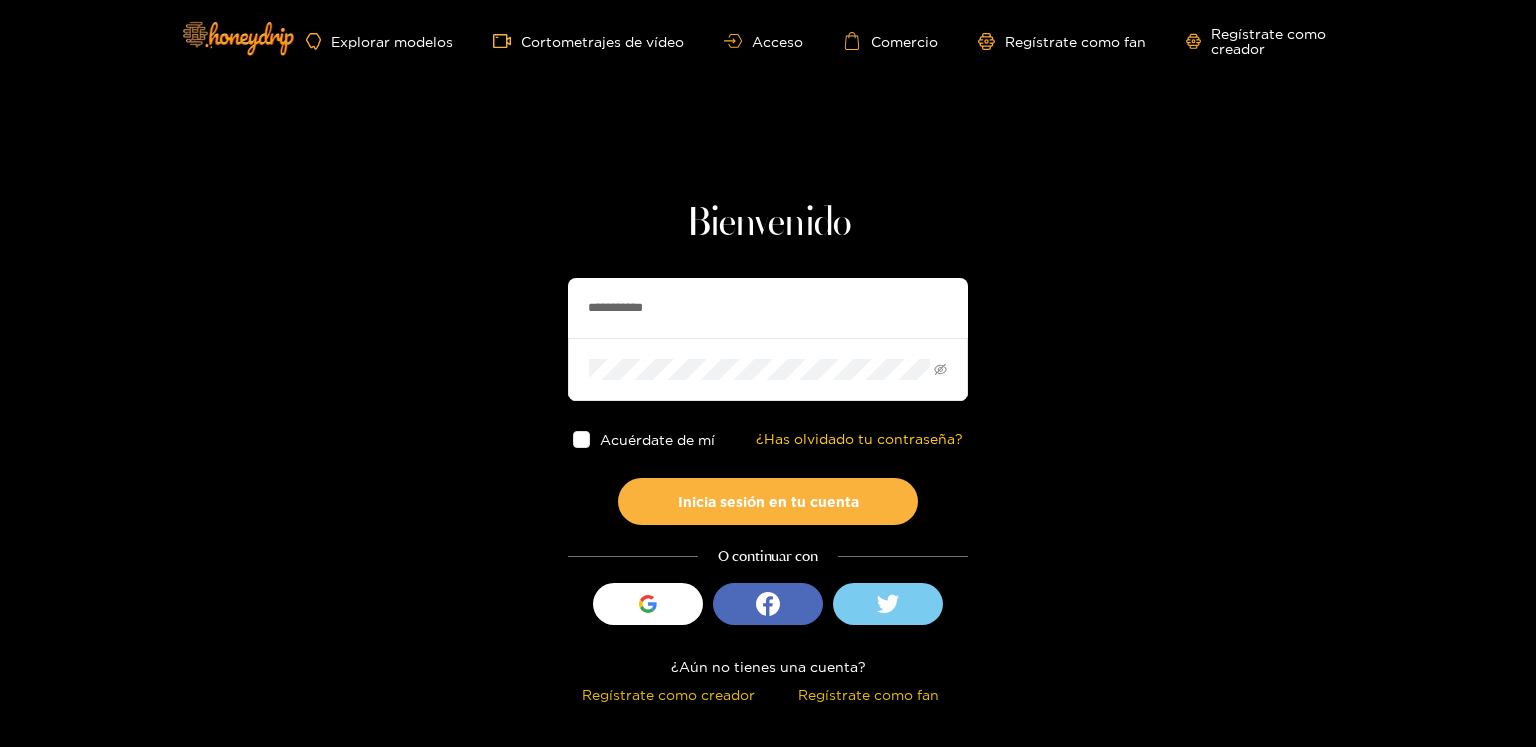 click on "**********" at bounding box center (768, 308) 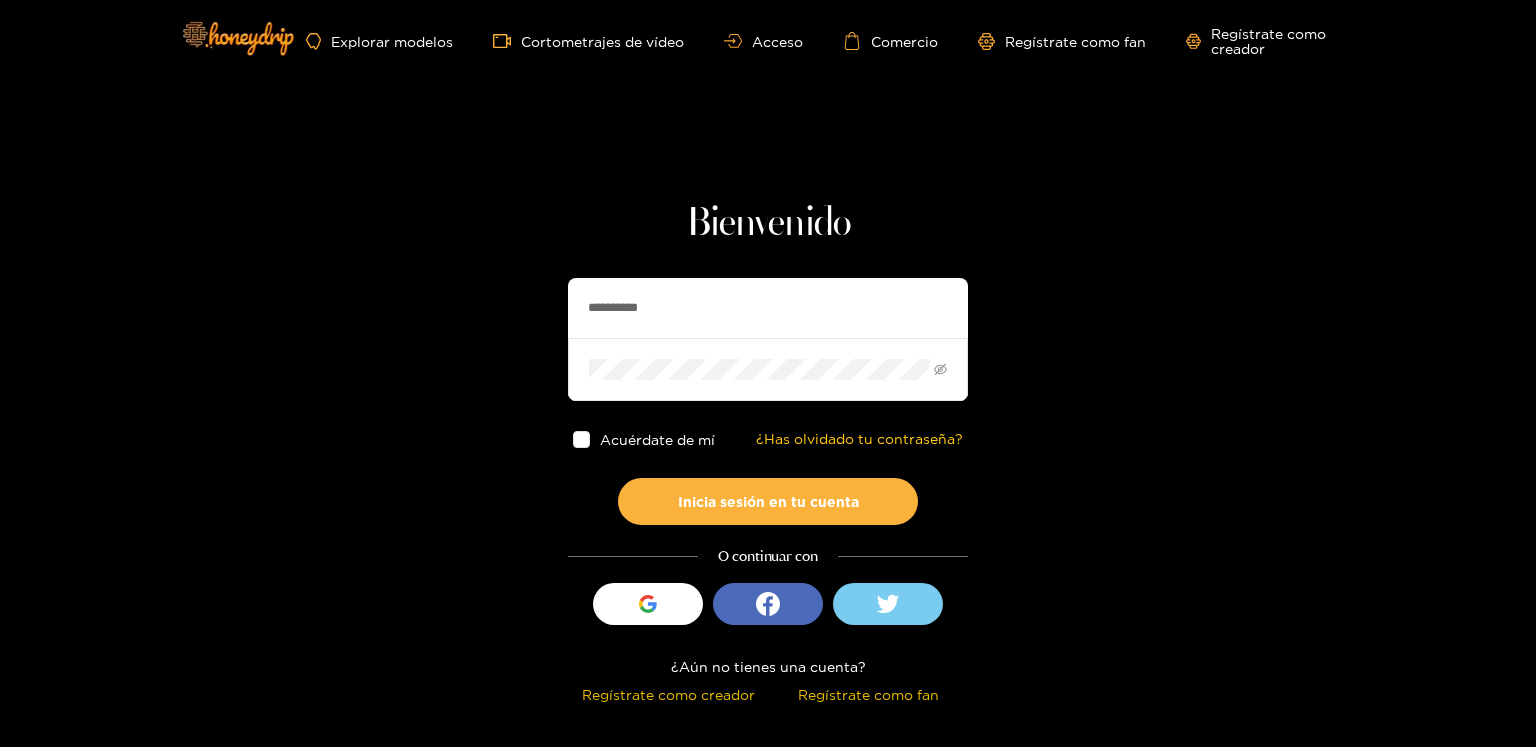 type on "**********" 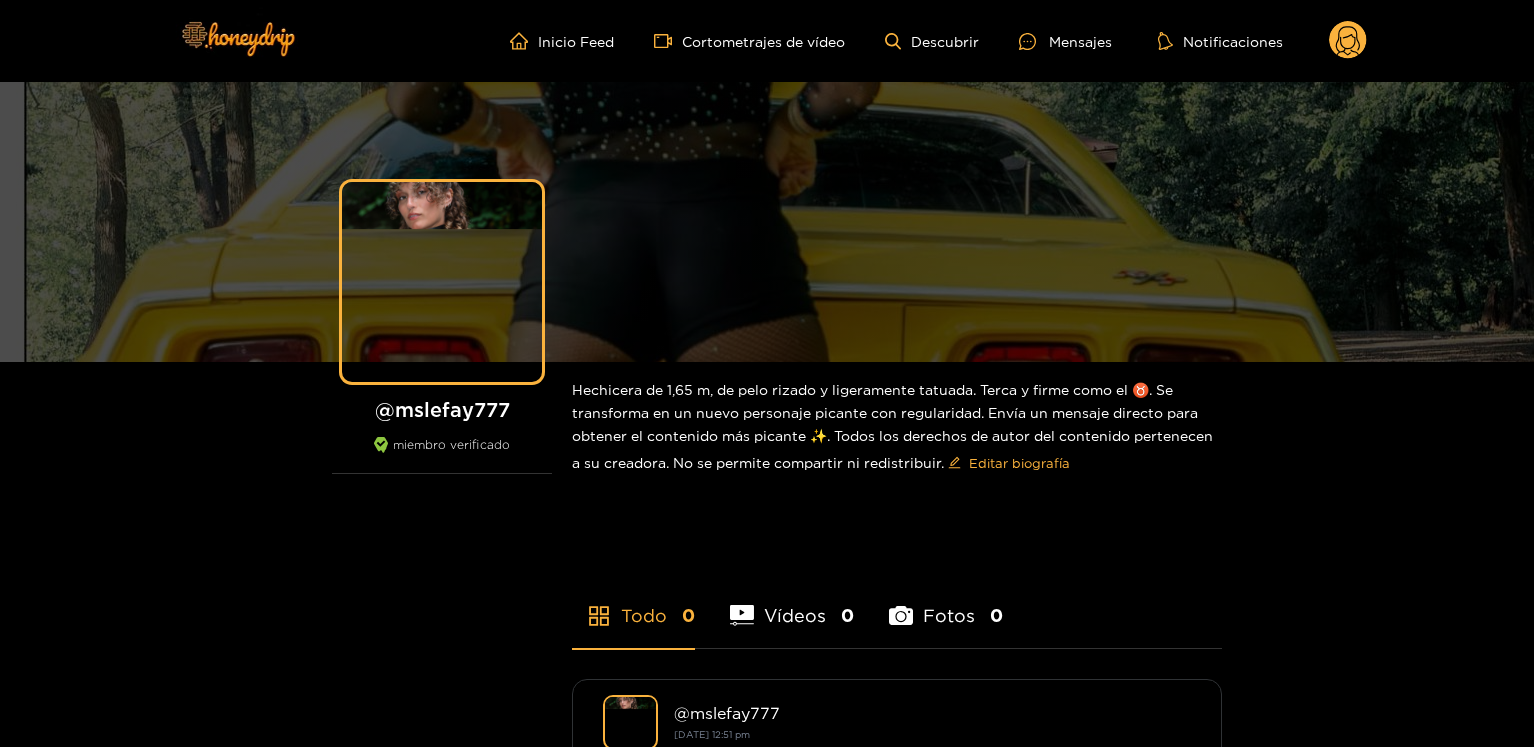 scroll, scrollTop: 0, scrollLeft: 0, axis: both 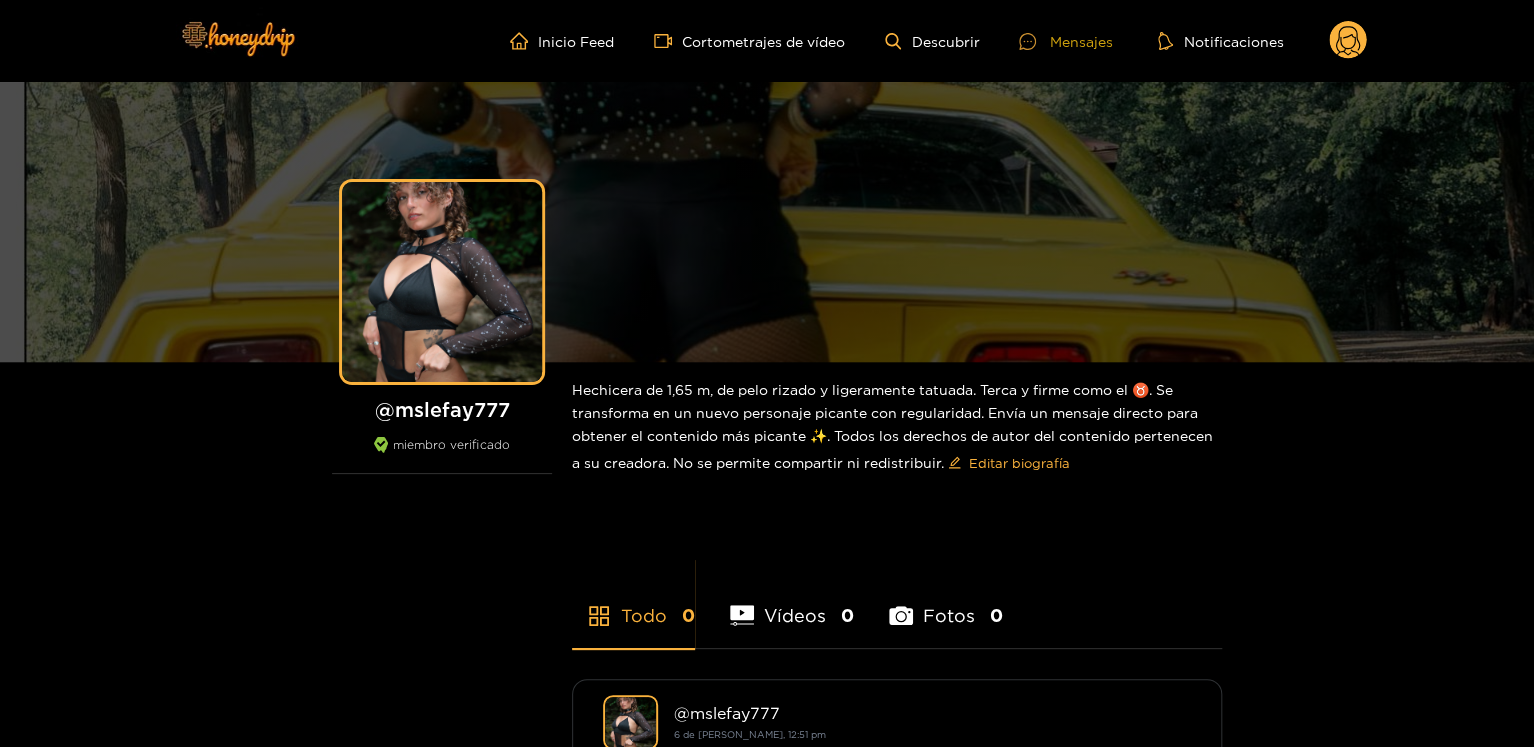 click on "Mensajes" at bounding box center [1080, 41] 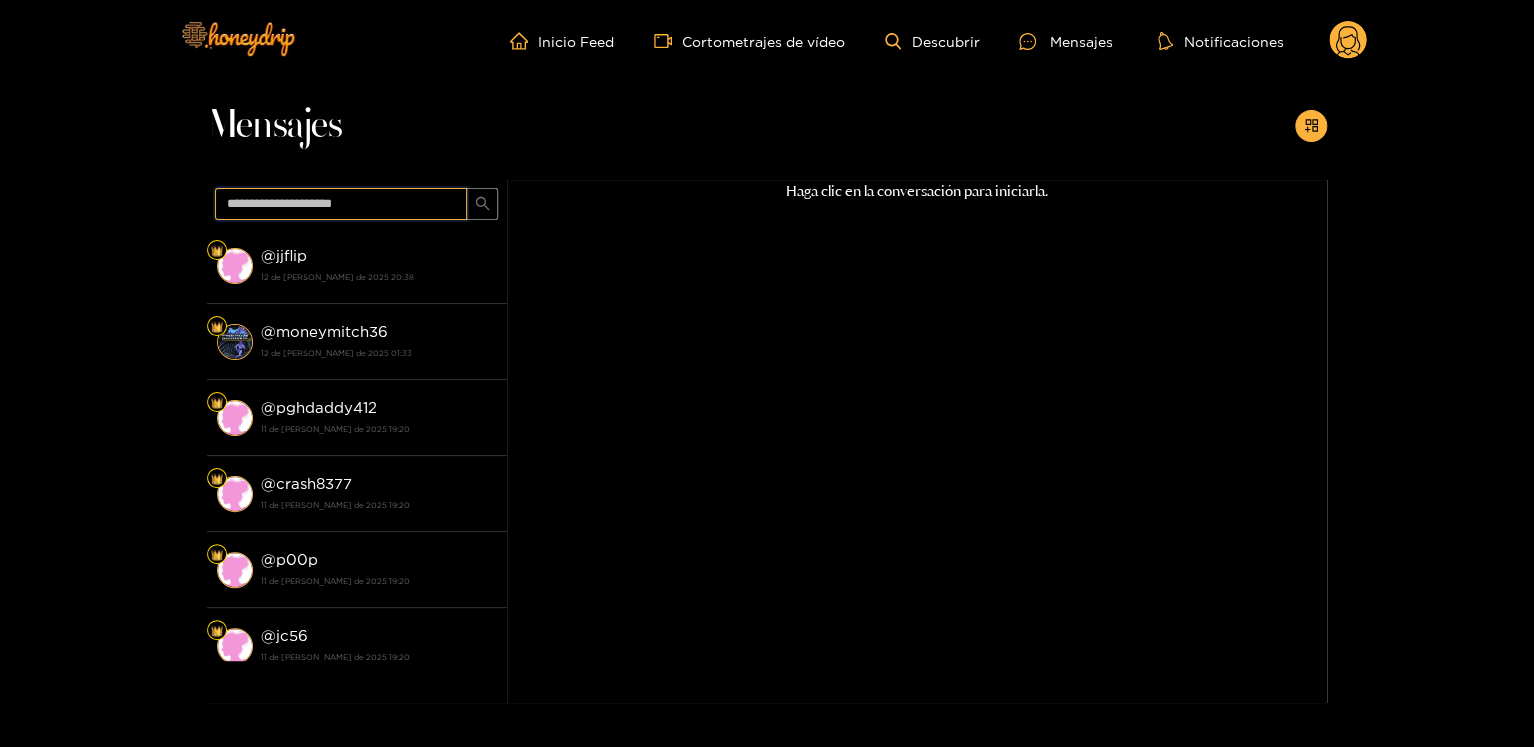 click at bounding box center [341, 204] 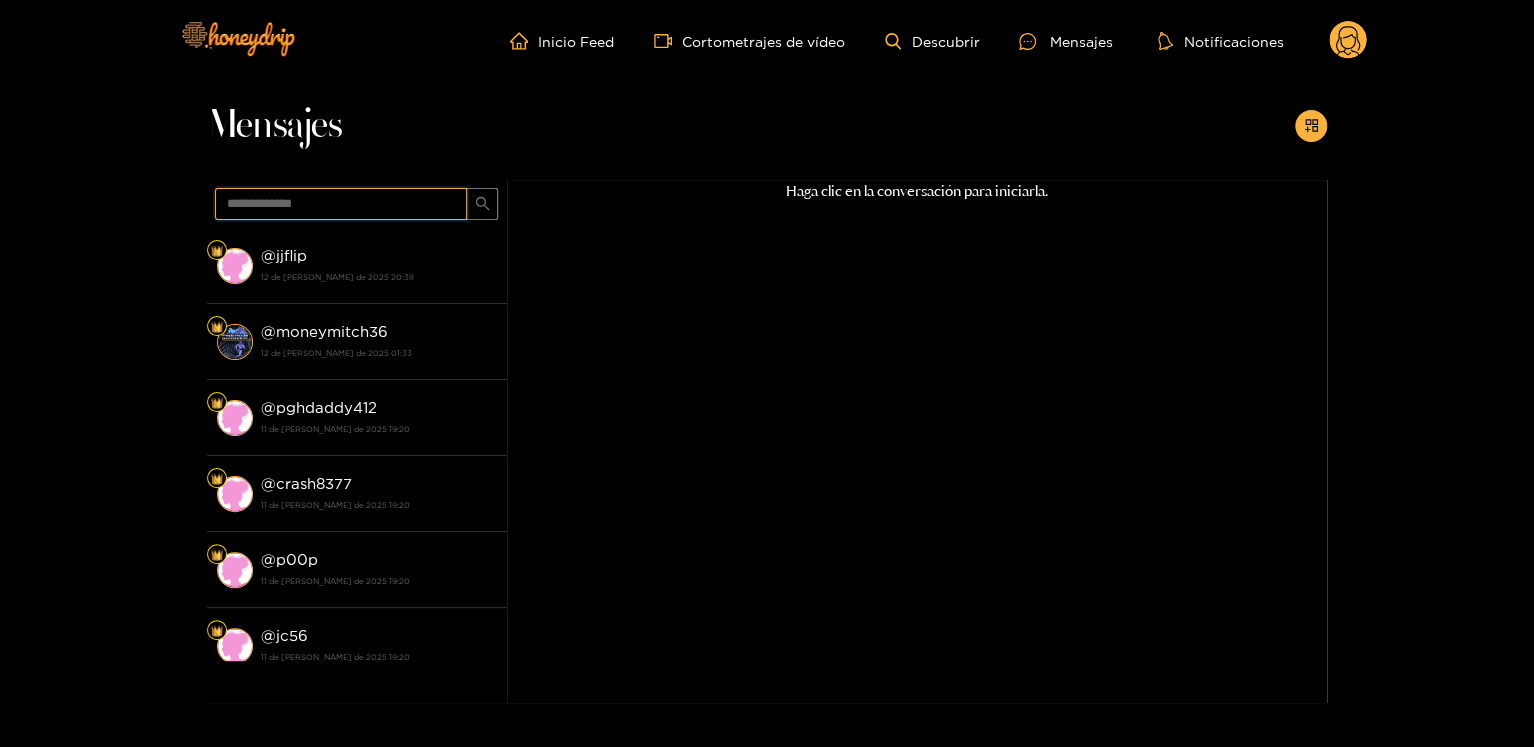 type on "**********" 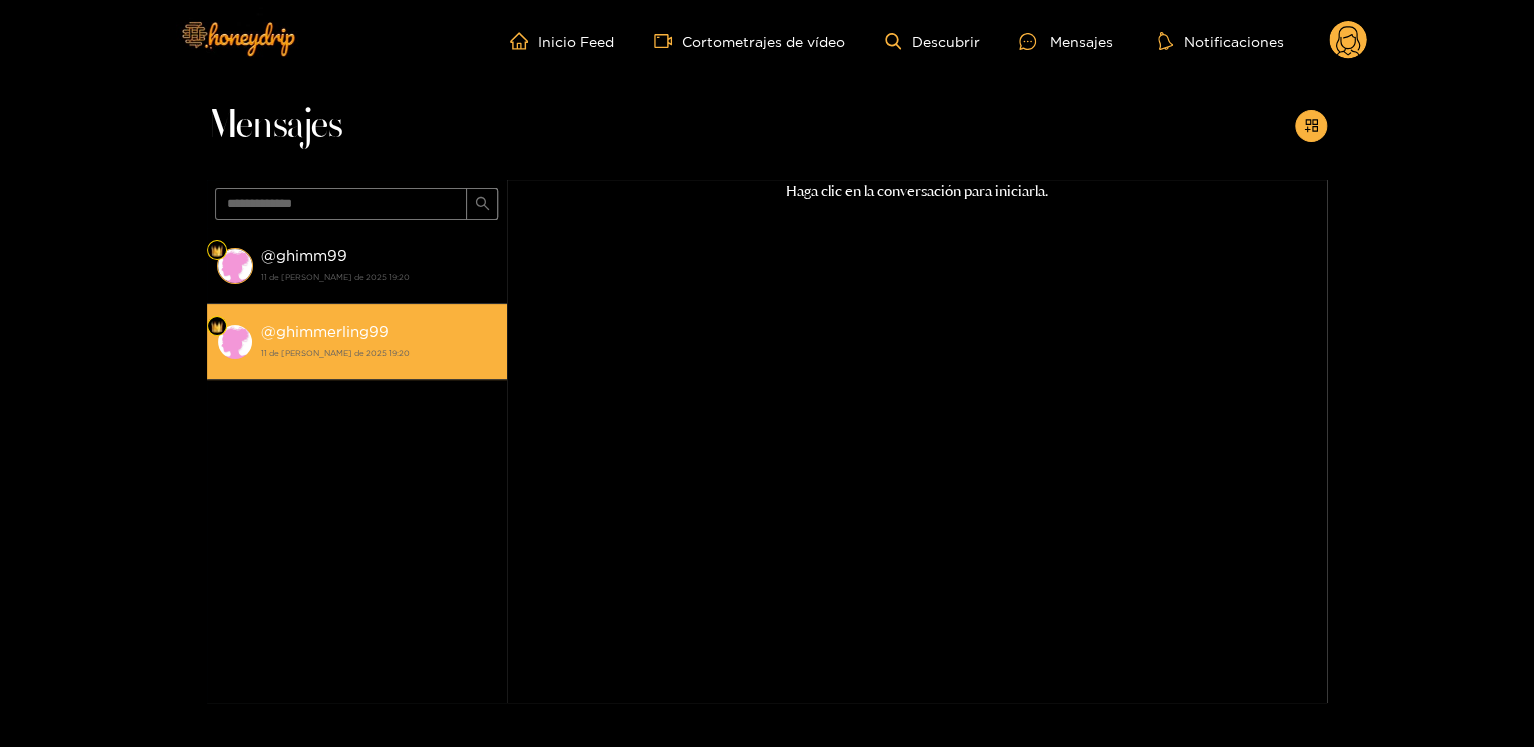 click on "11 de [PERSON_NAME] de 2025 19:20" at bounding box center (379, 353) 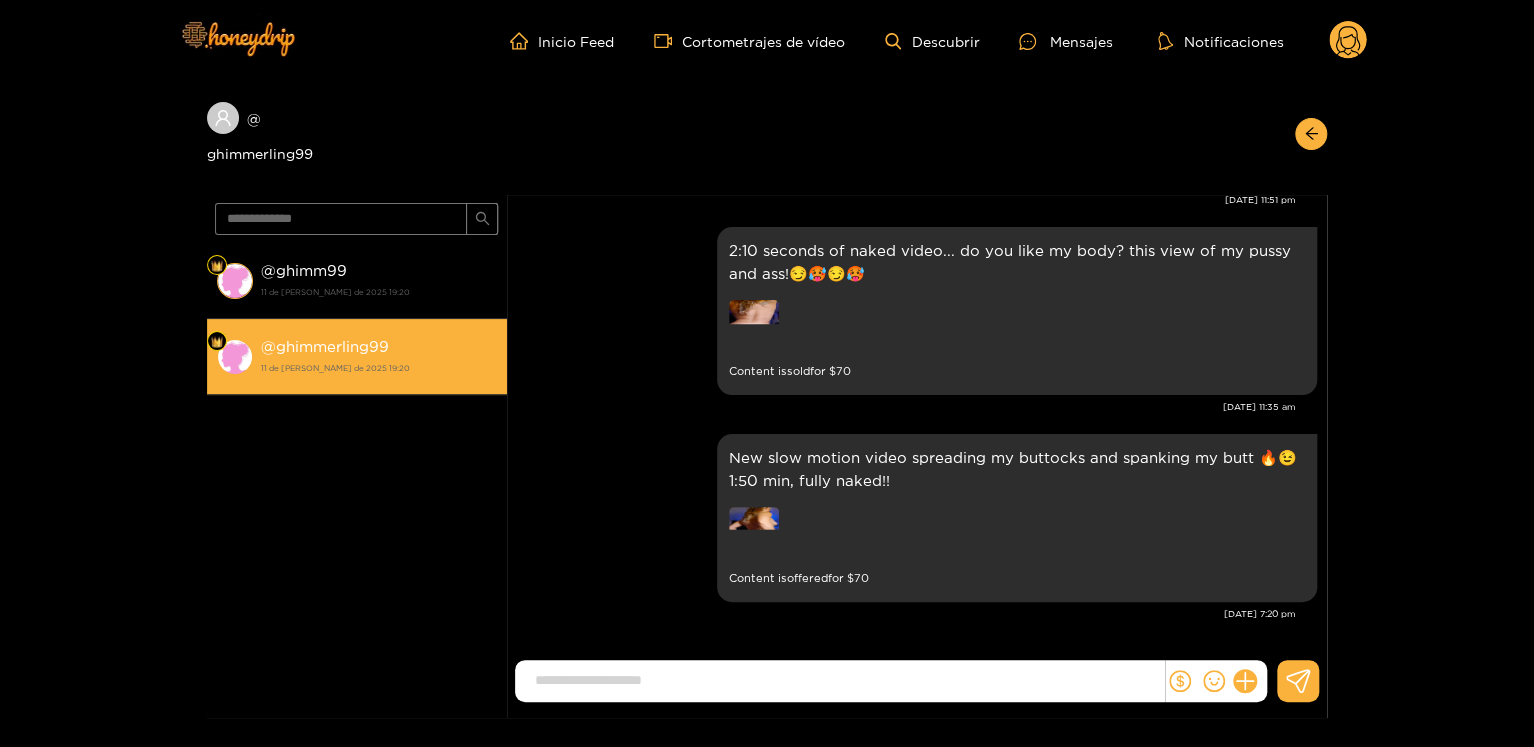 scroll, scrollTop: 3009, scrollLeft: 0, axis: vertical 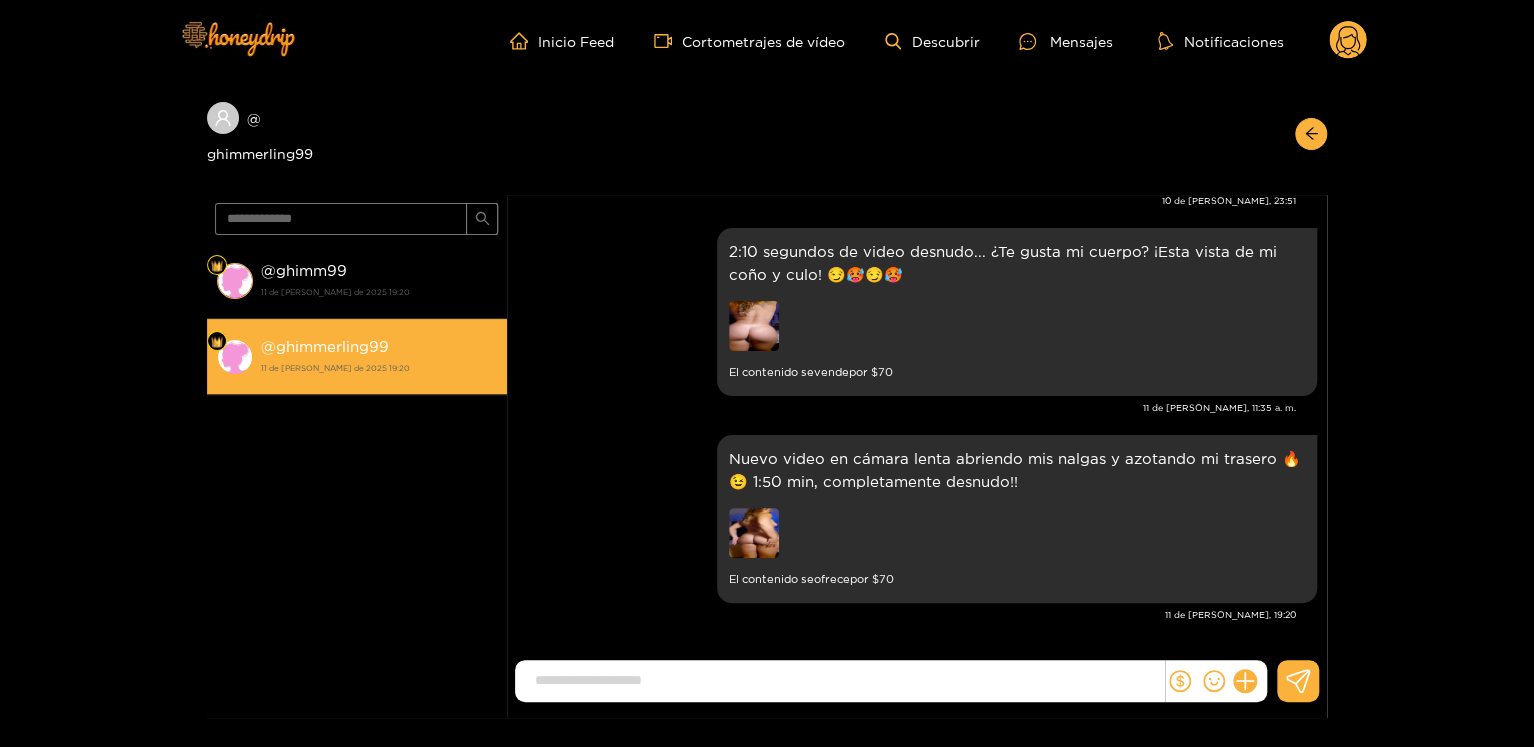 click on "ghimmerling99" at bounding box center (332, 346) 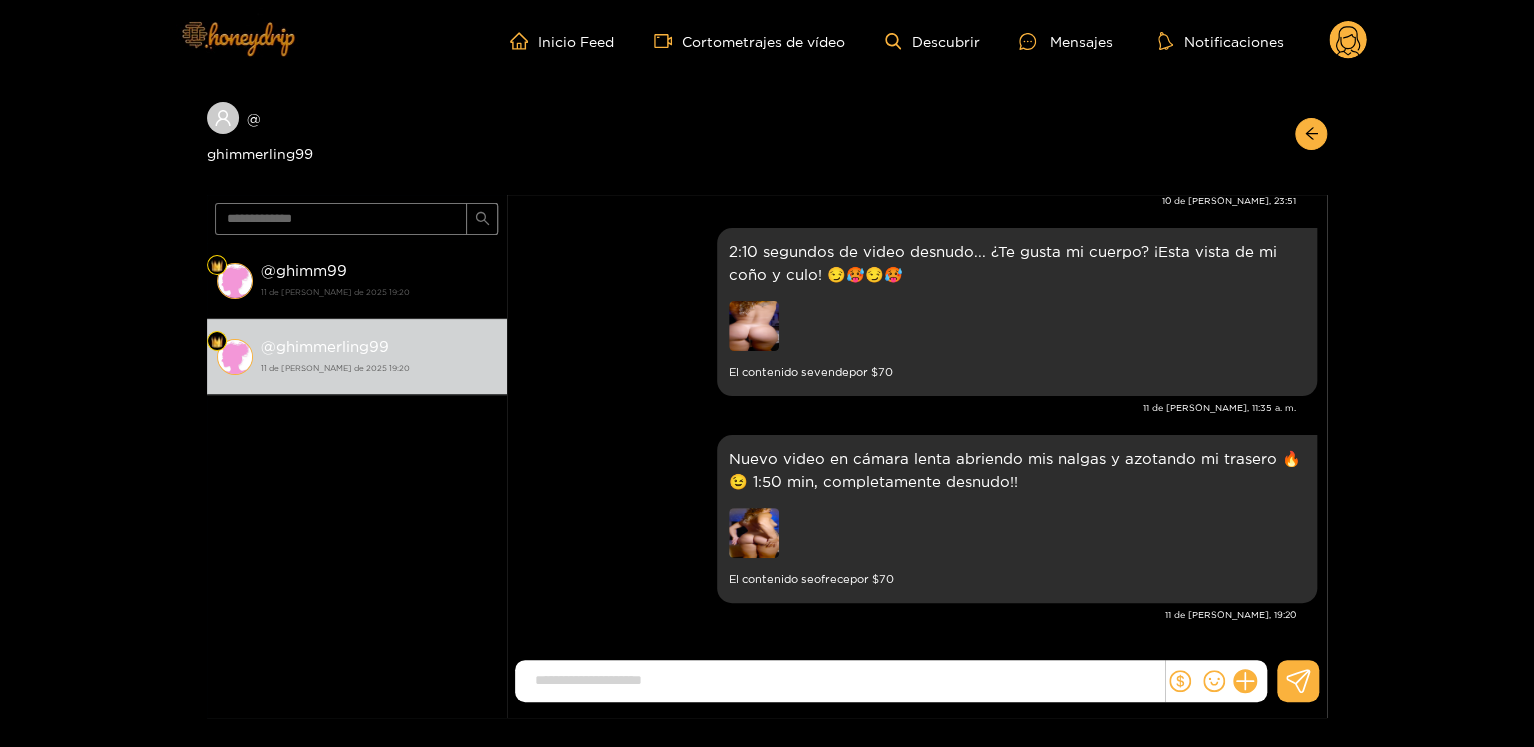 scroll, scrollTop: 3009, scrollLeft: 0, axis: vertical 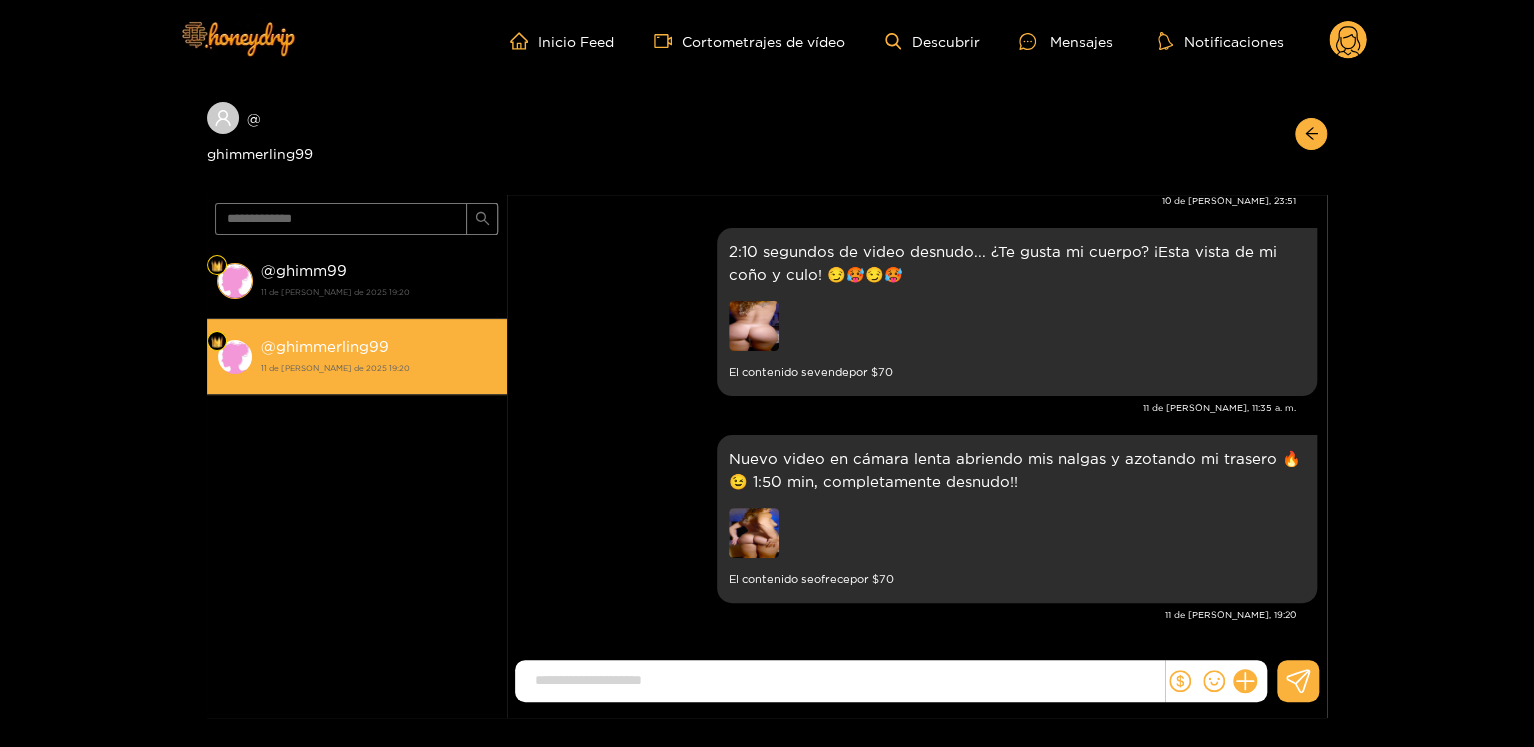 click on "@  ghimmerling99 11 de [PERSON_NAME] de 2025 19:20" at bounding box center (379, 356) 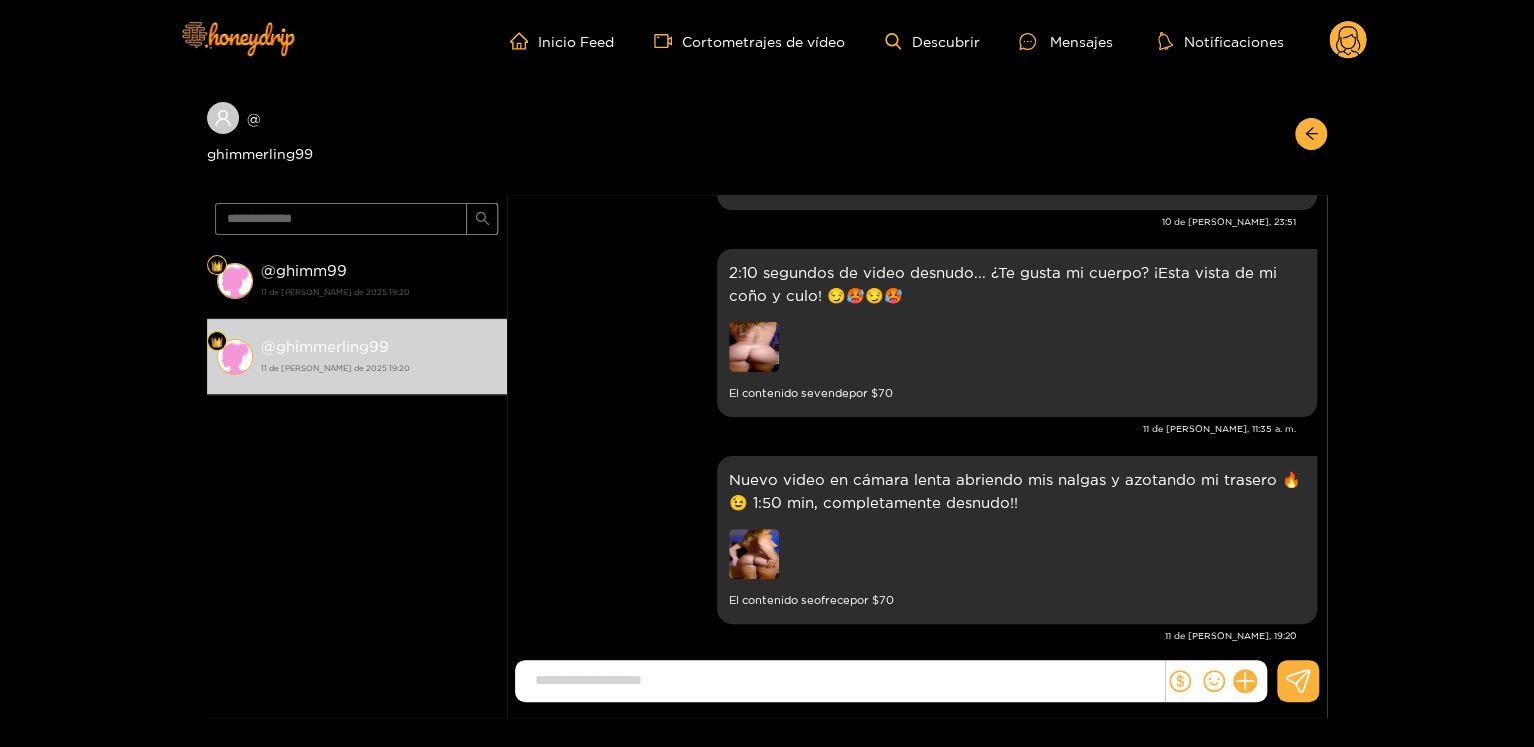 scroll, scrollTop: 3884, scrollLeft: 0, axis: vertical 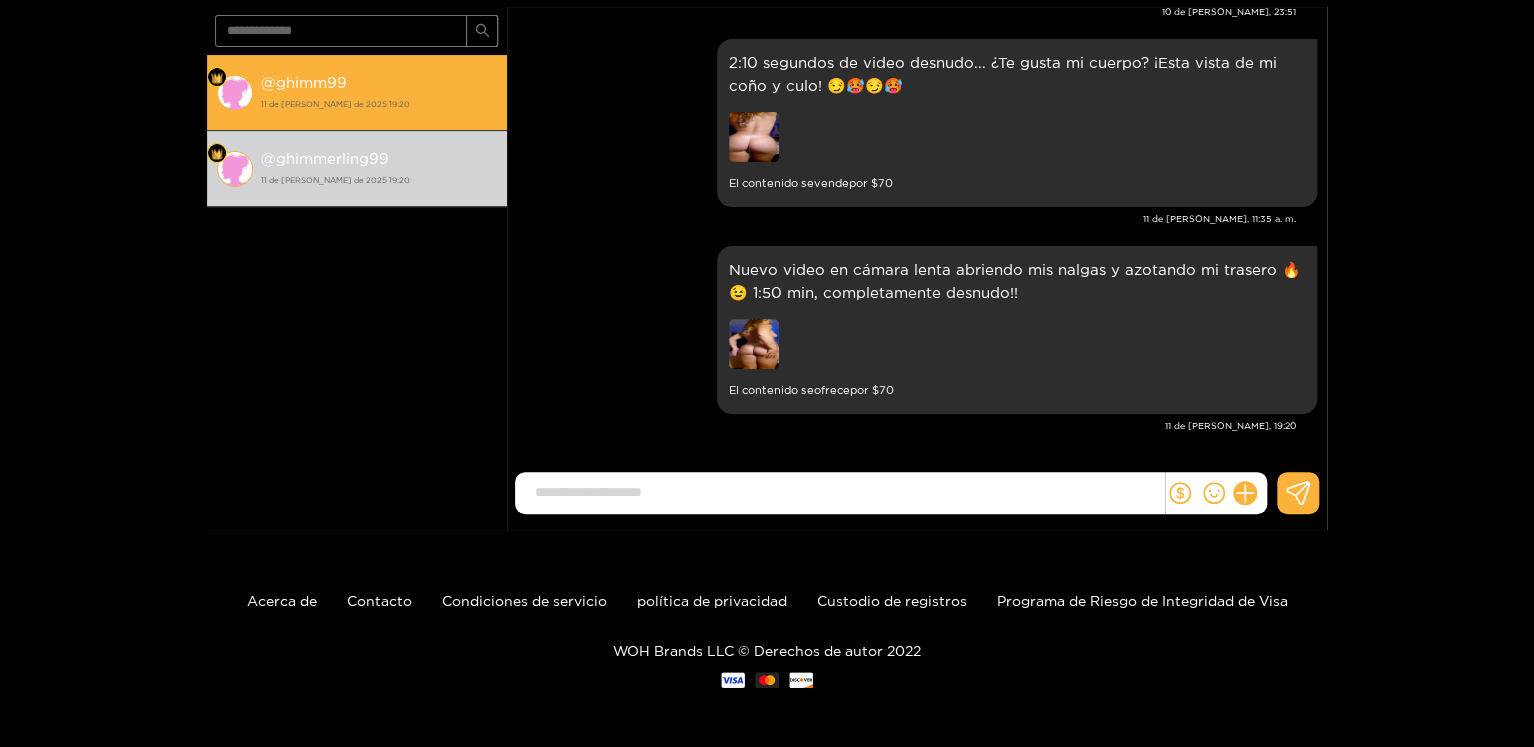 click on "@  ghimm99 11 de [PERSON_NAME] de 2025 19:20" at bounding box center [379, 92] 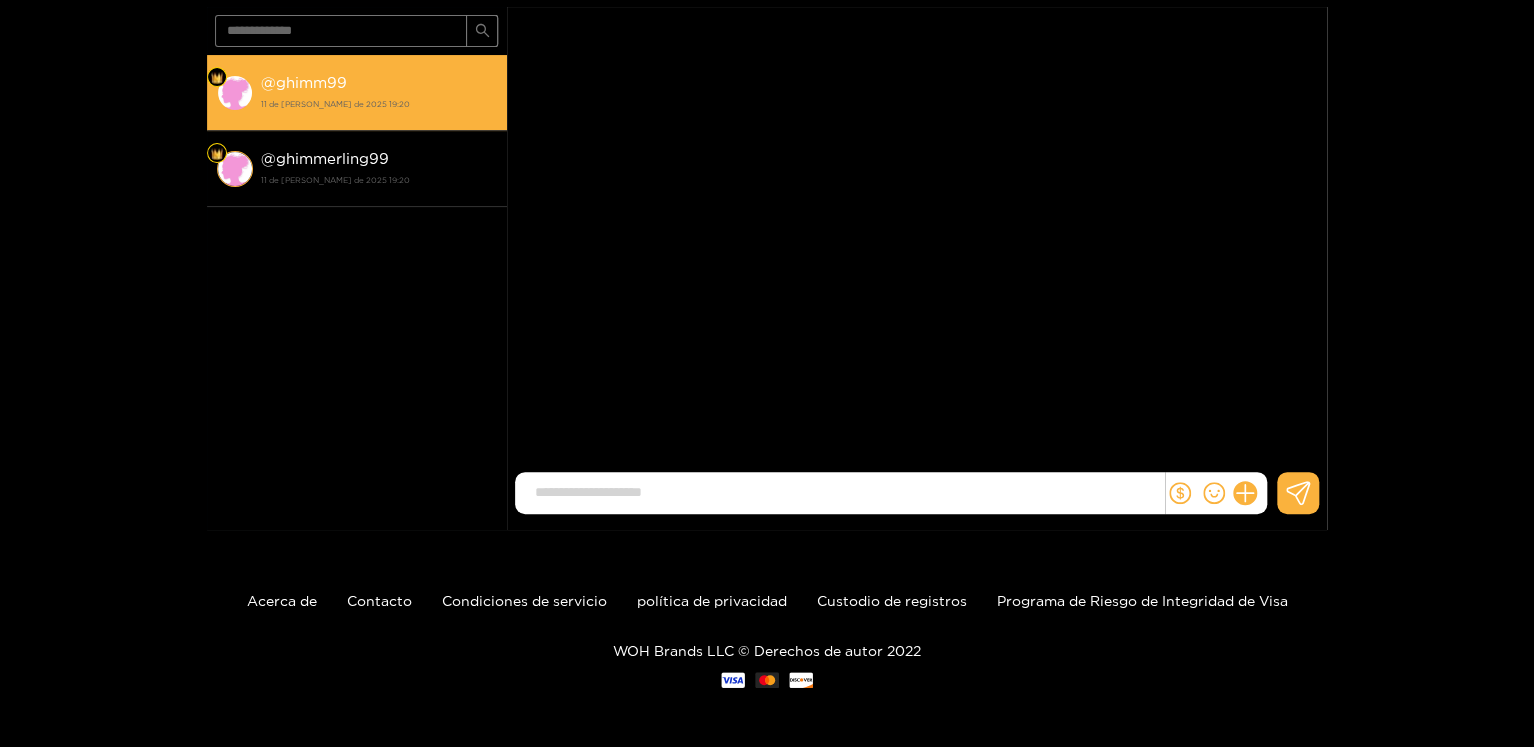 scroll, scrollTop: 18, scrollLeft: 0, axis: vertical 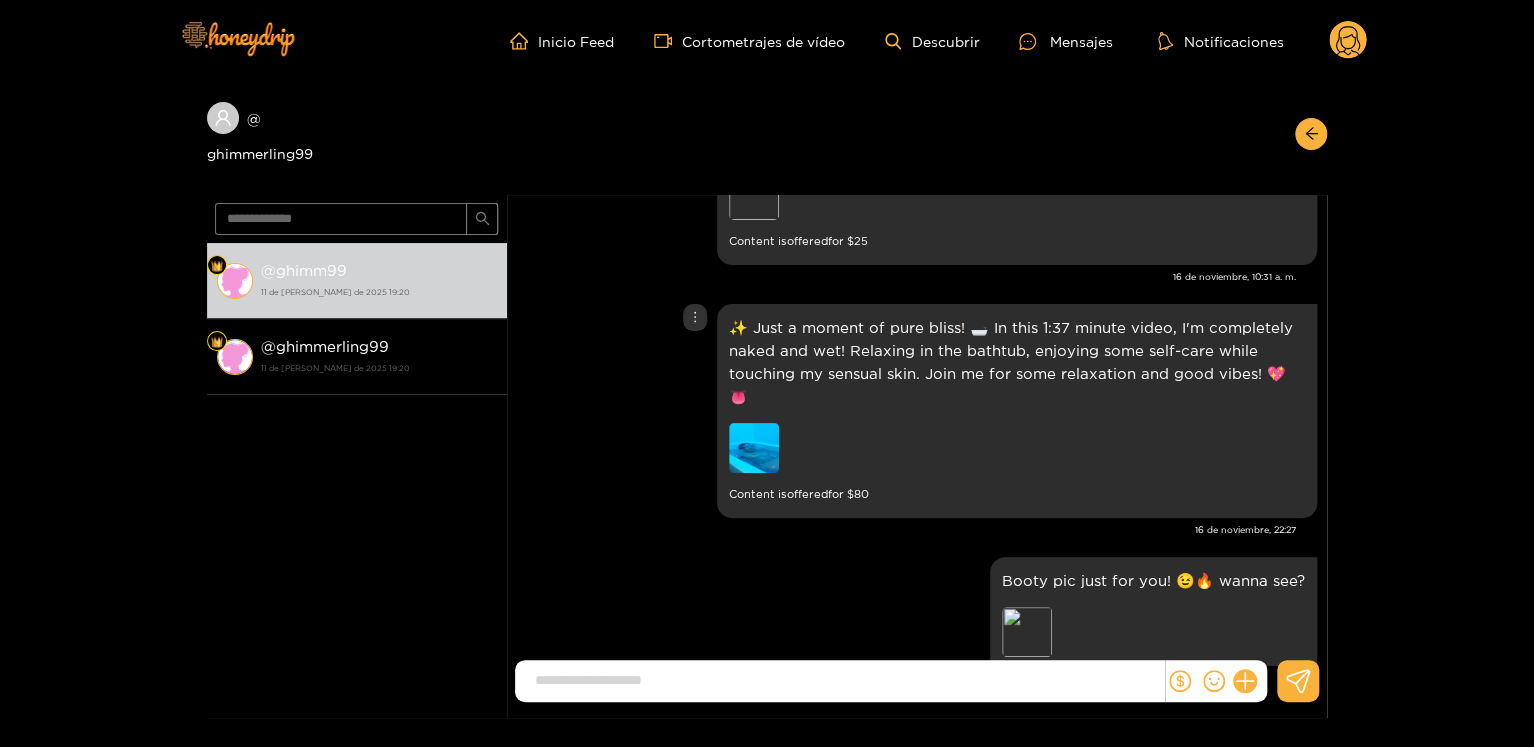 click at bounding box center (754, 448) 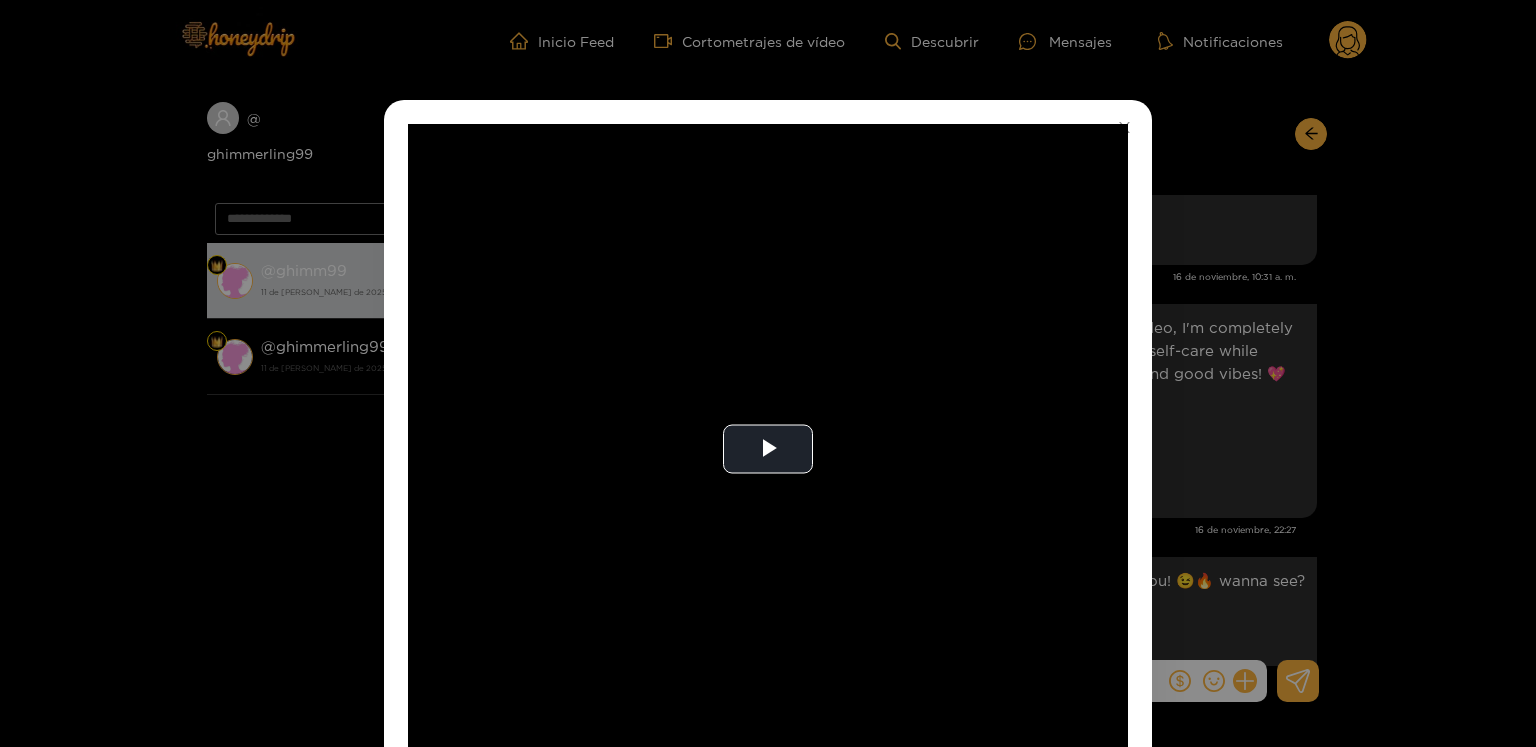 click on "**********" at bounding box center [768, 373] 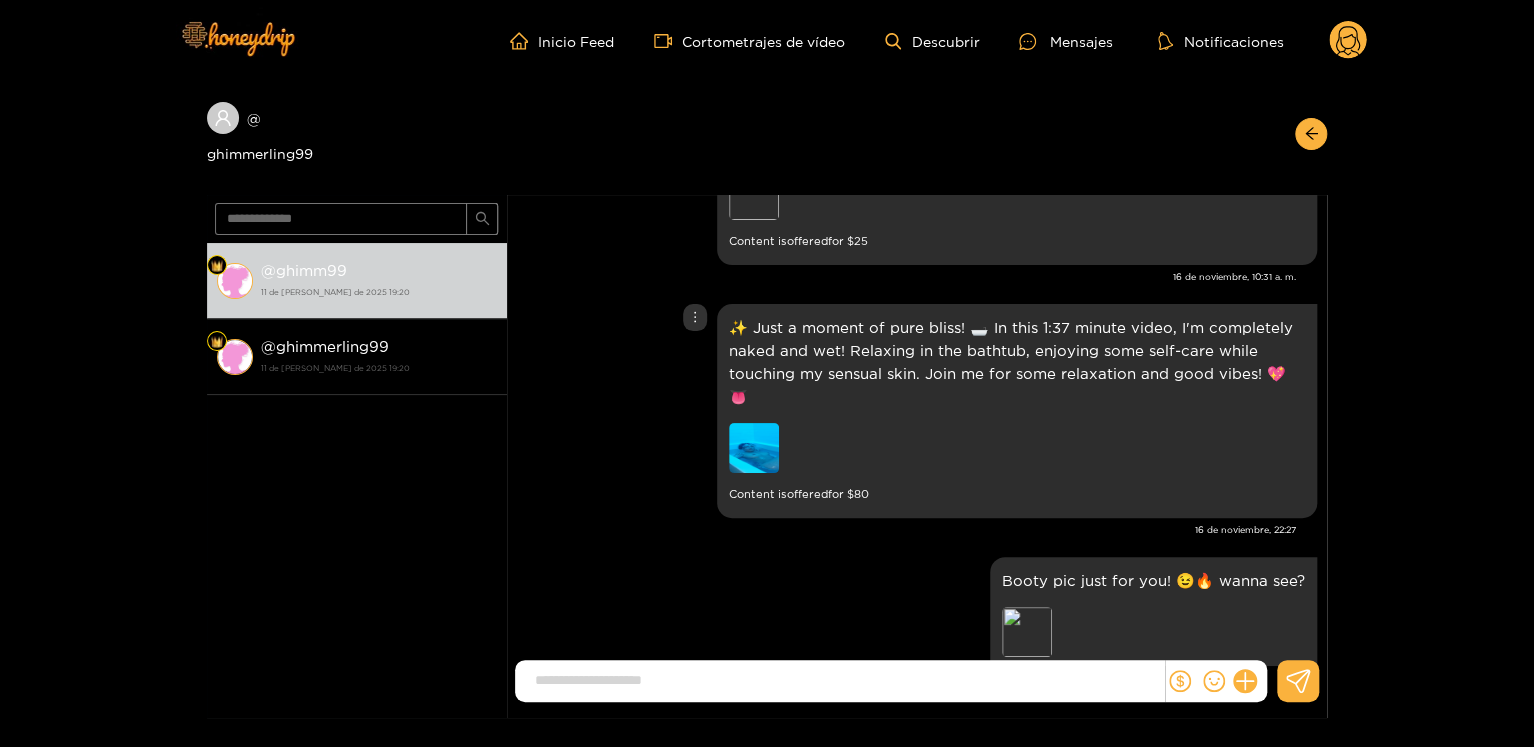 click at bounding box center [869, 450] 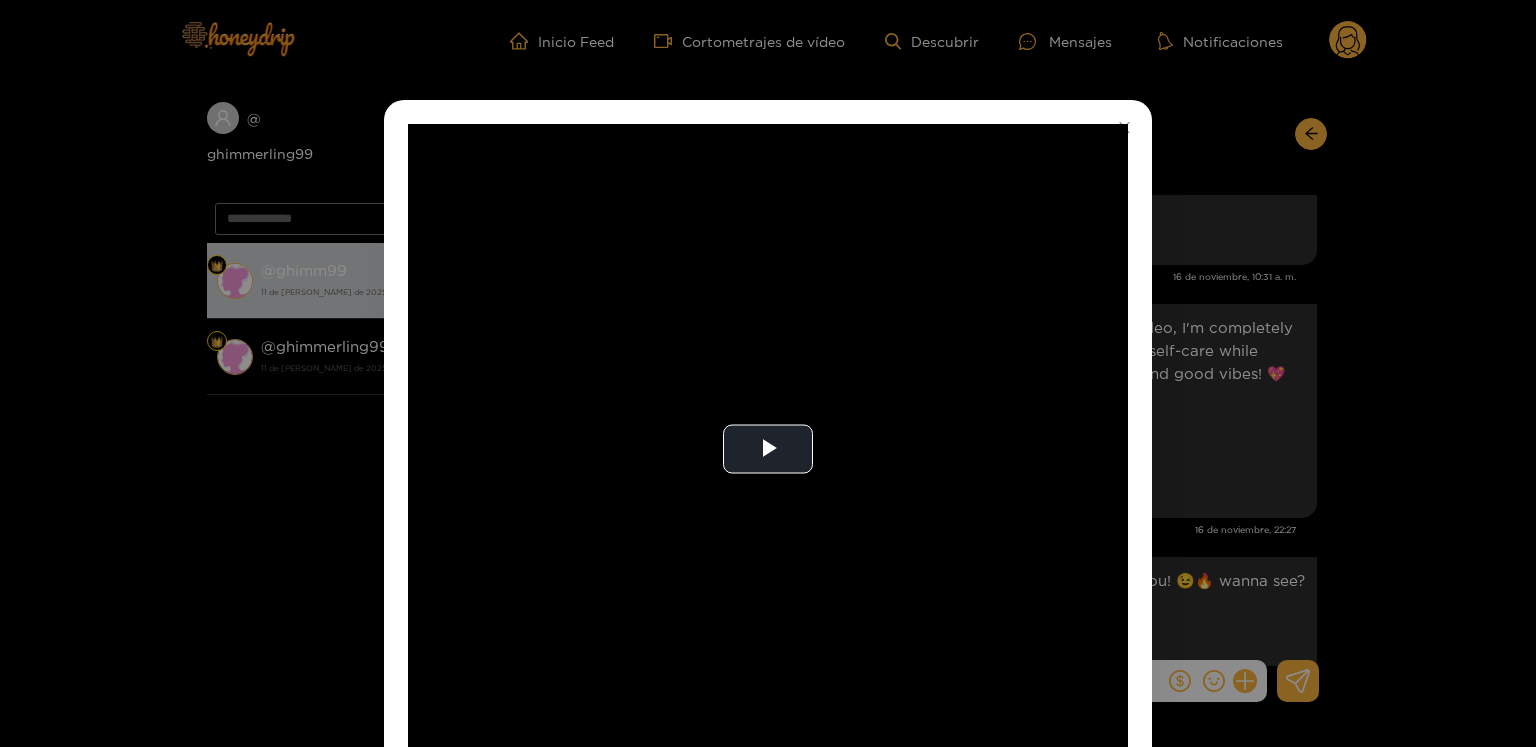 click on "**********" at bounding box center [768, 373] 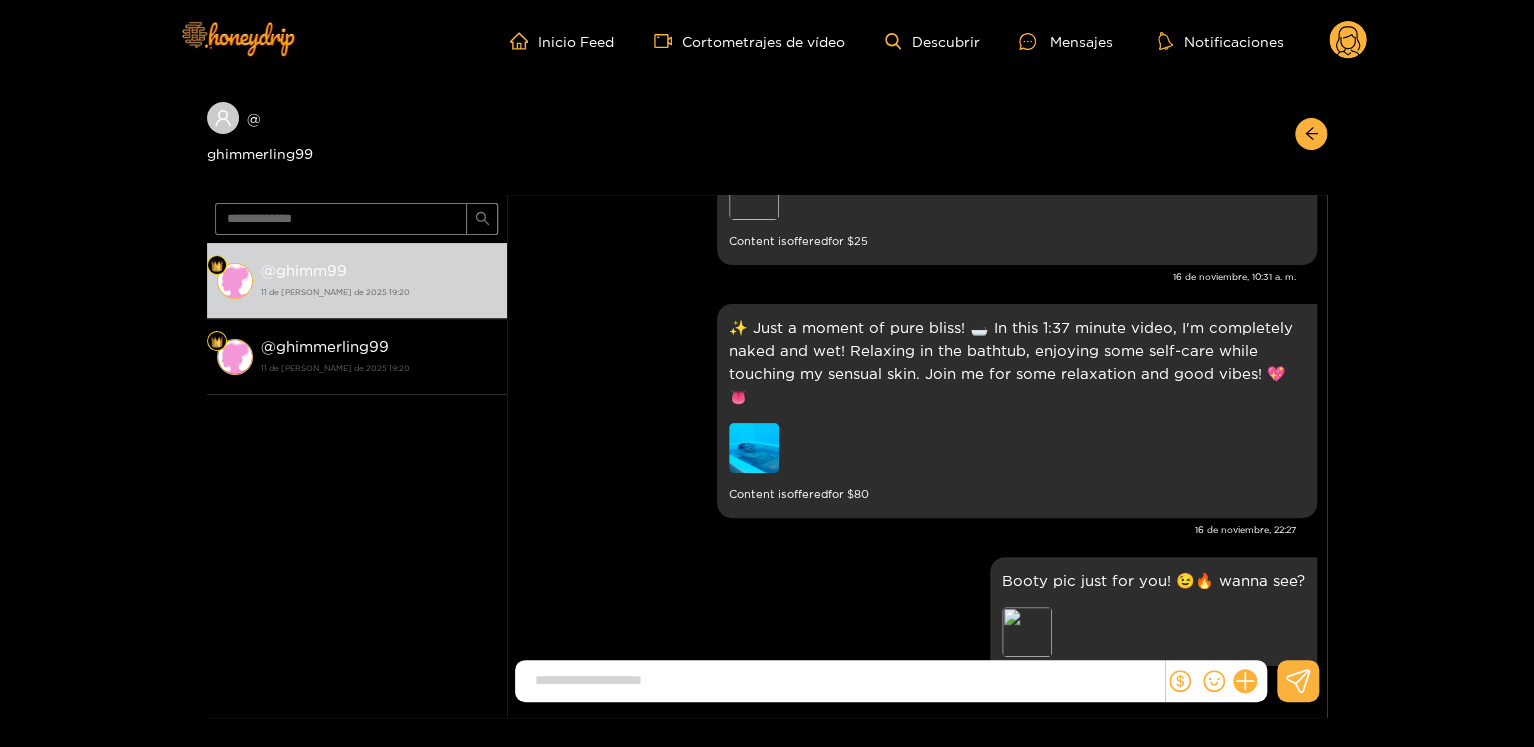 click on "✨ Just a moment of pure bliss! 🛁 In this 1:37 minute video, I'm completely naked and wet! Relaxing in the bathtub, enjoying some self-care while touching my sensual skin. Join me for some relaxation and good vibes! 💖 👅 Content is  offered  for $ 80" at bounding box center (917, 411) 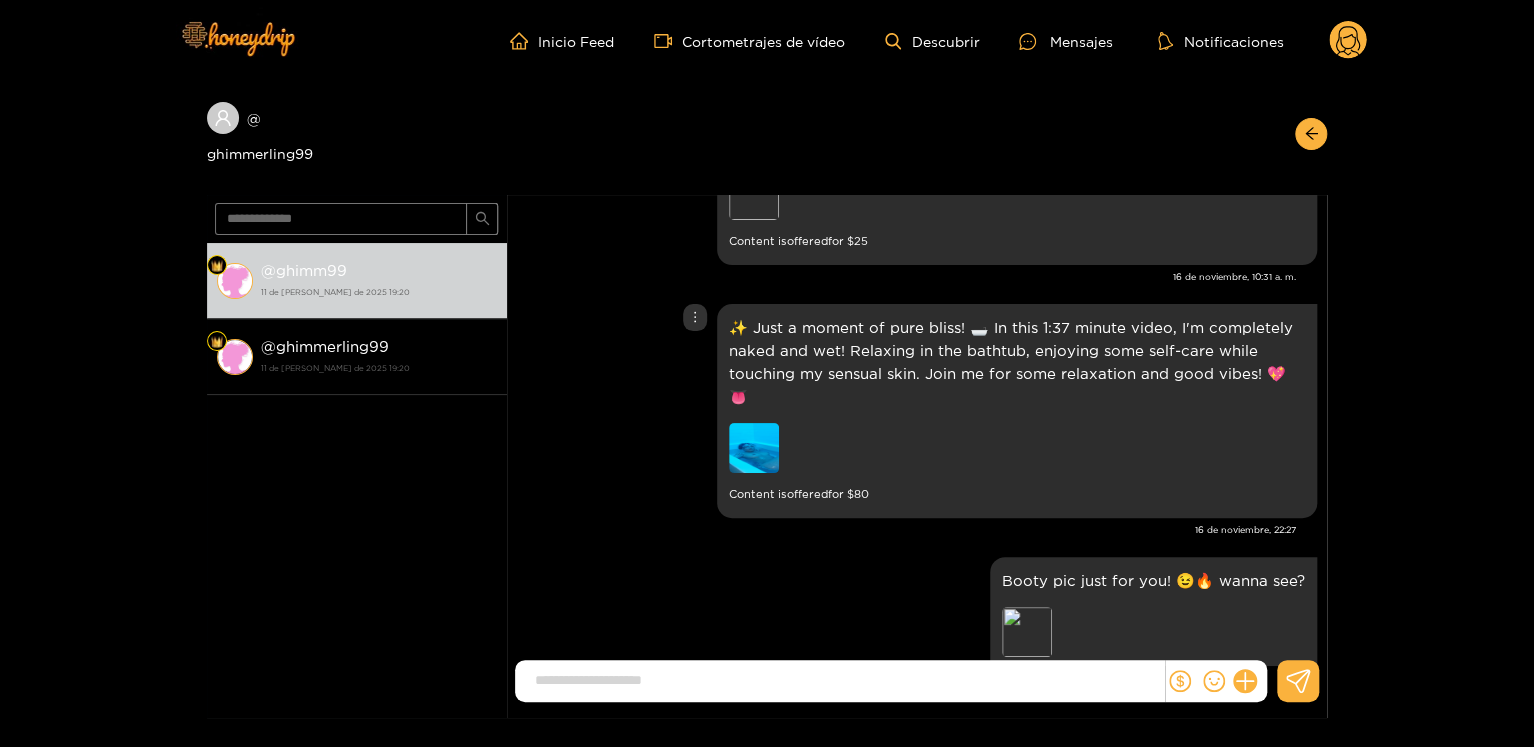 click on "✨ Just a moment of pure bliss! 🛁 In this 1:37 minute video, I'm completely naked and wet! Relaxing in the bathtub, enjoying some self-care while touching my sensual skin. Join me for some relaxation and good vibes! 💖 👅" at bounding box center (1017, 362) 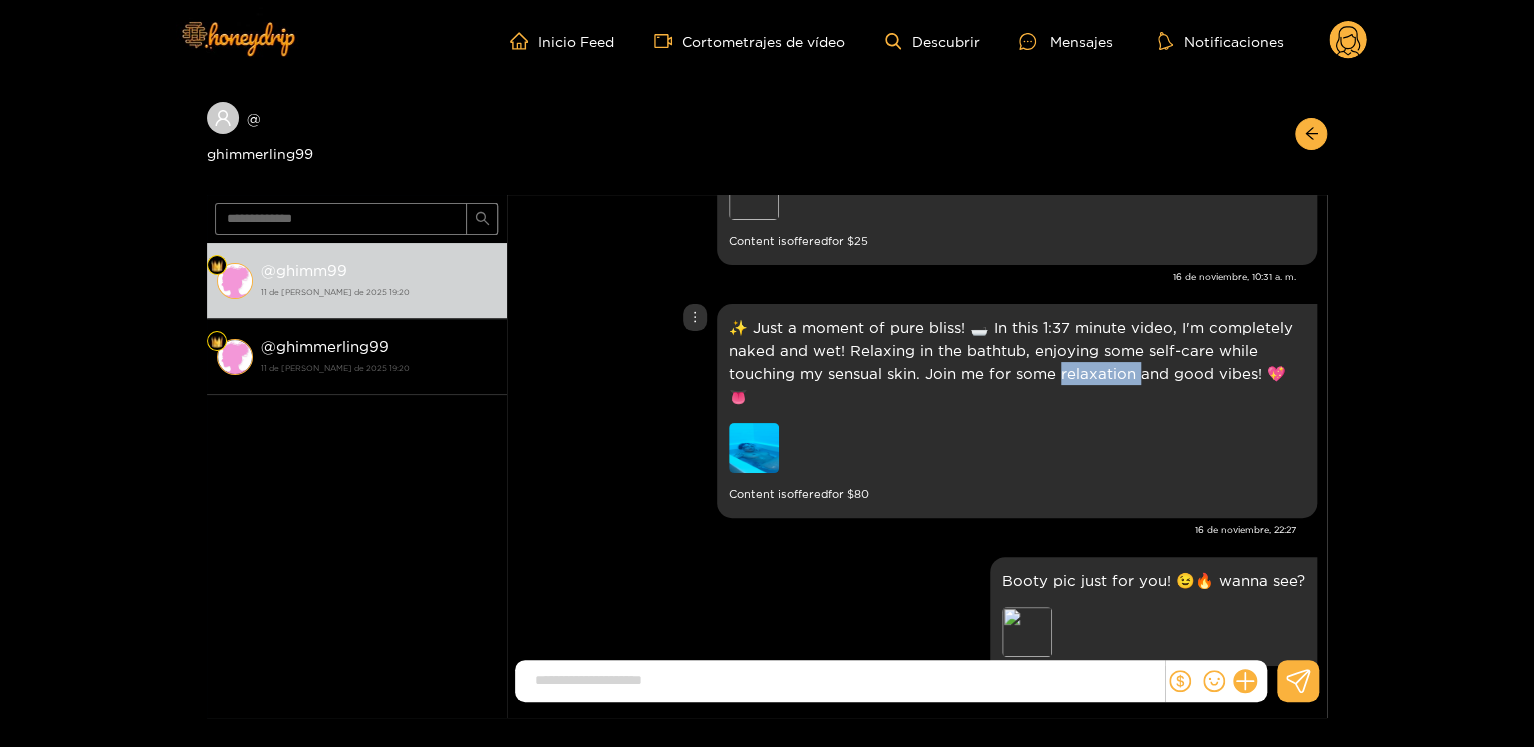 click on "✨ Just a moment of pure bliss! 🛁 In this 1:37 minute video, I'm completely naked and wet! Relaxing in the bathtub, enjoying some self-care while touching my sensual skin. Join me for some relaxation and good vibes! 💖 👅" at bounding box center [1017, 362] 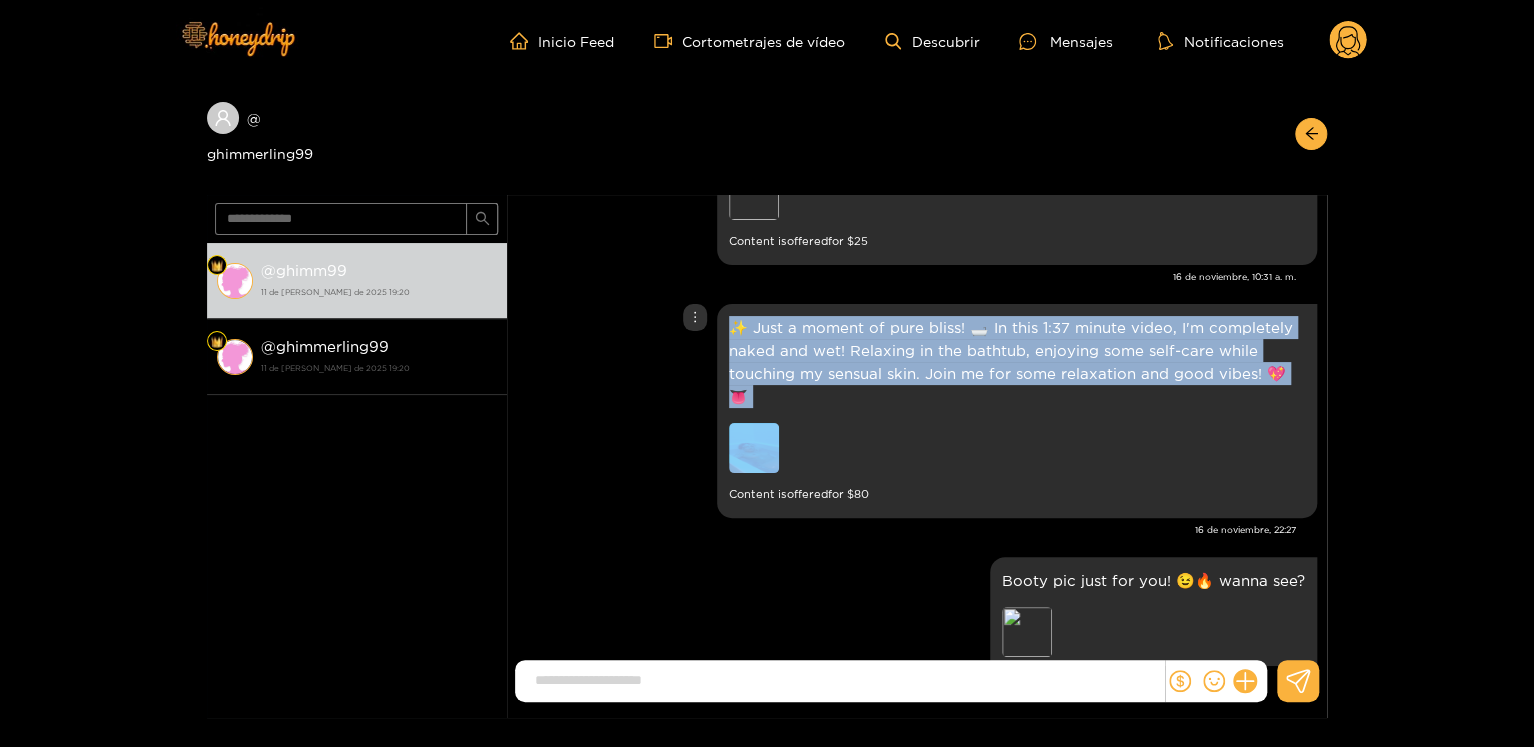 click on "✨ Just a moment of pure bliss! 🛁 In this 1:37 minute video, I'm completely naked and wet! Relaxing in the bathtub, enjoying some self-care while touching my sensual skin. Join me for some relaxation and good vibes! 💖 👅" at bounding box center [1017, 362] 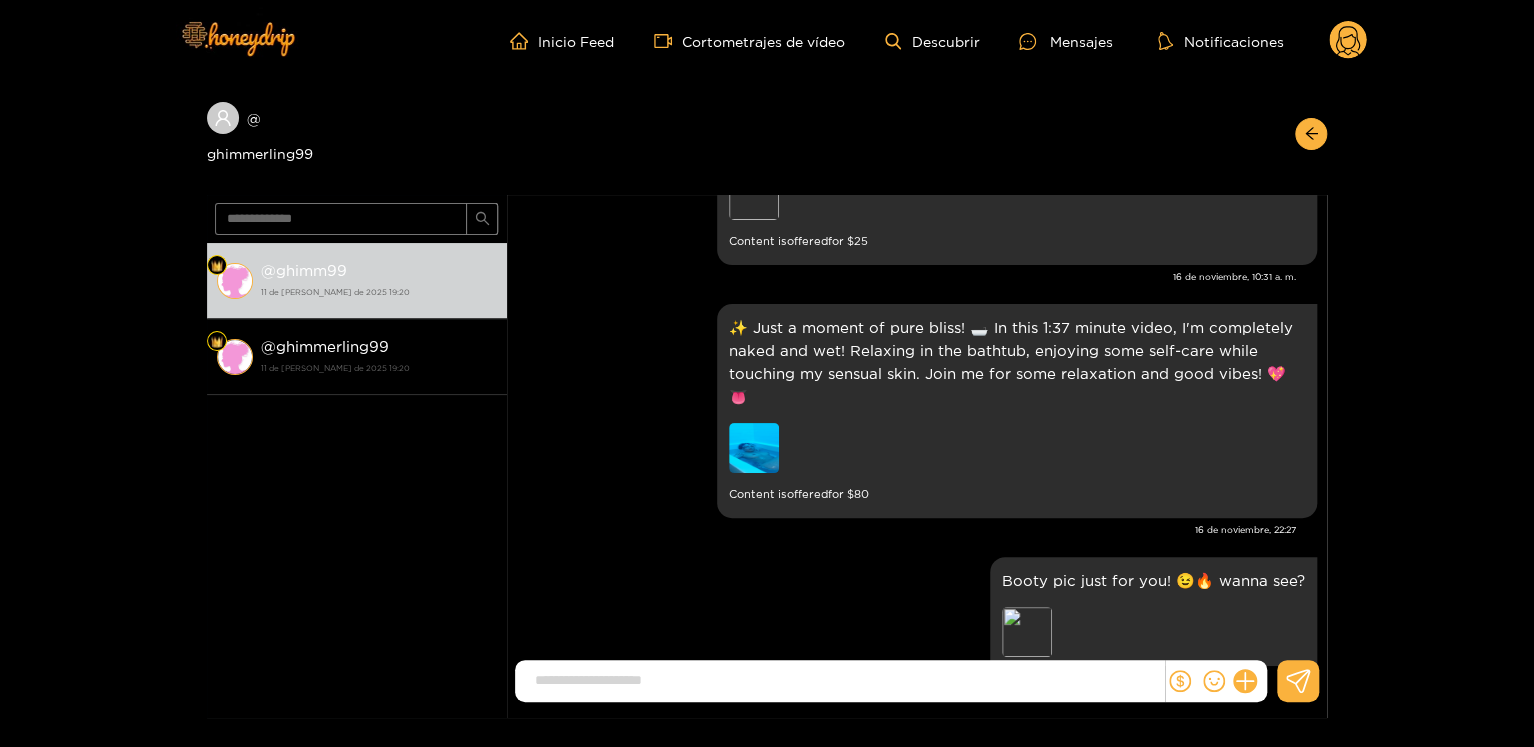 click on "16 de noviembre, 22:27" at bounding box center (1245, 530) 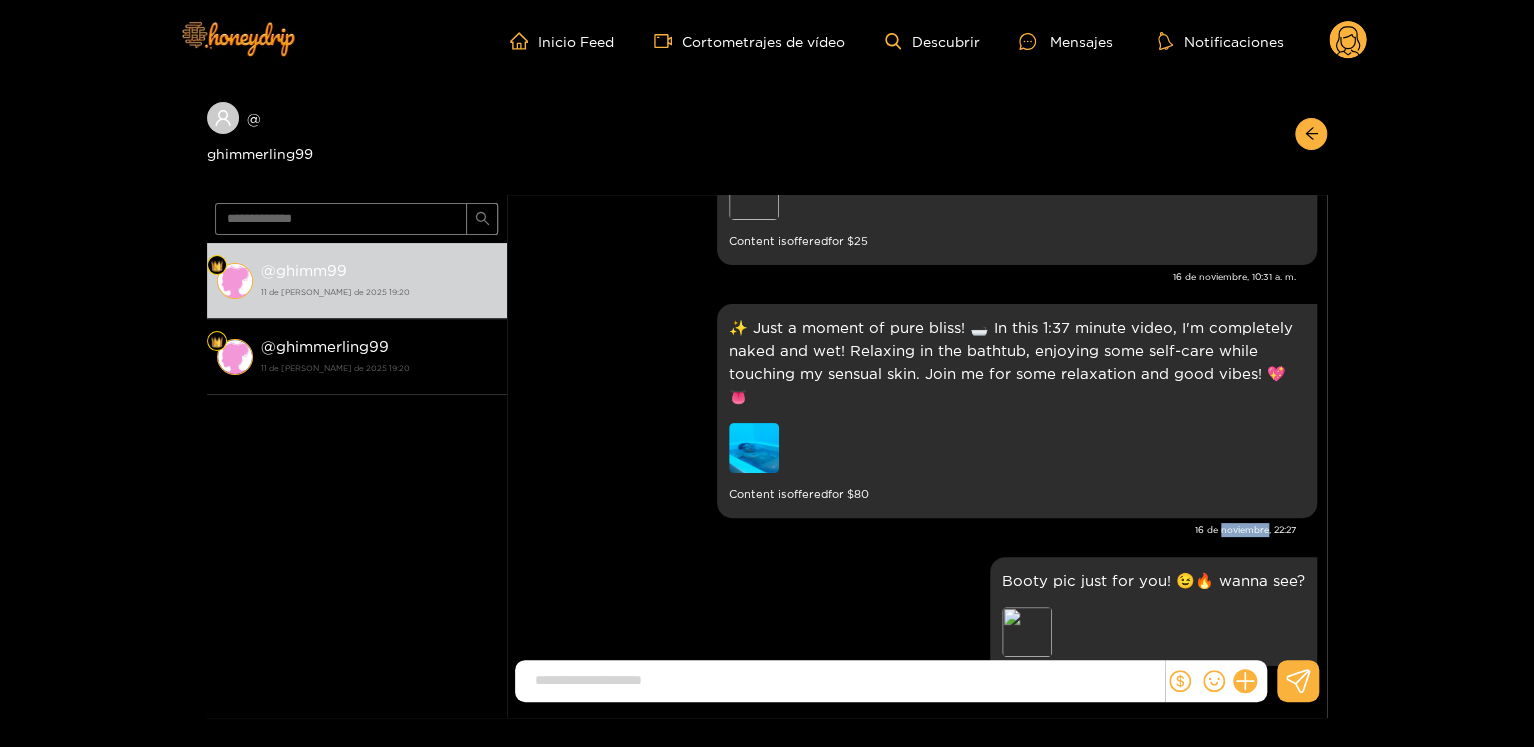 click on "16 de noviembre, 22:27" at bounding box center [1245, 530] 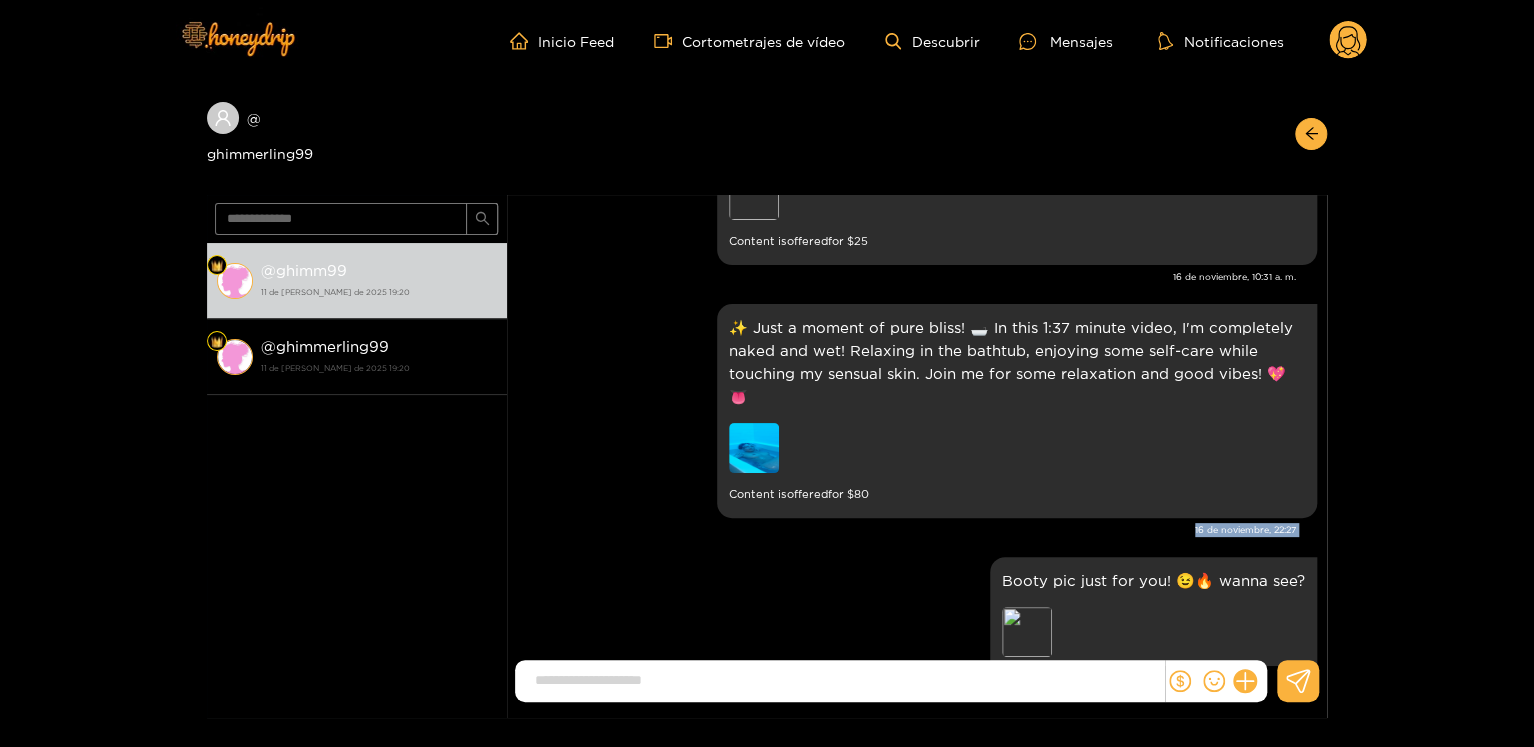click on "16 de noviembre, 22:27" at bounding box center [1245, 530] 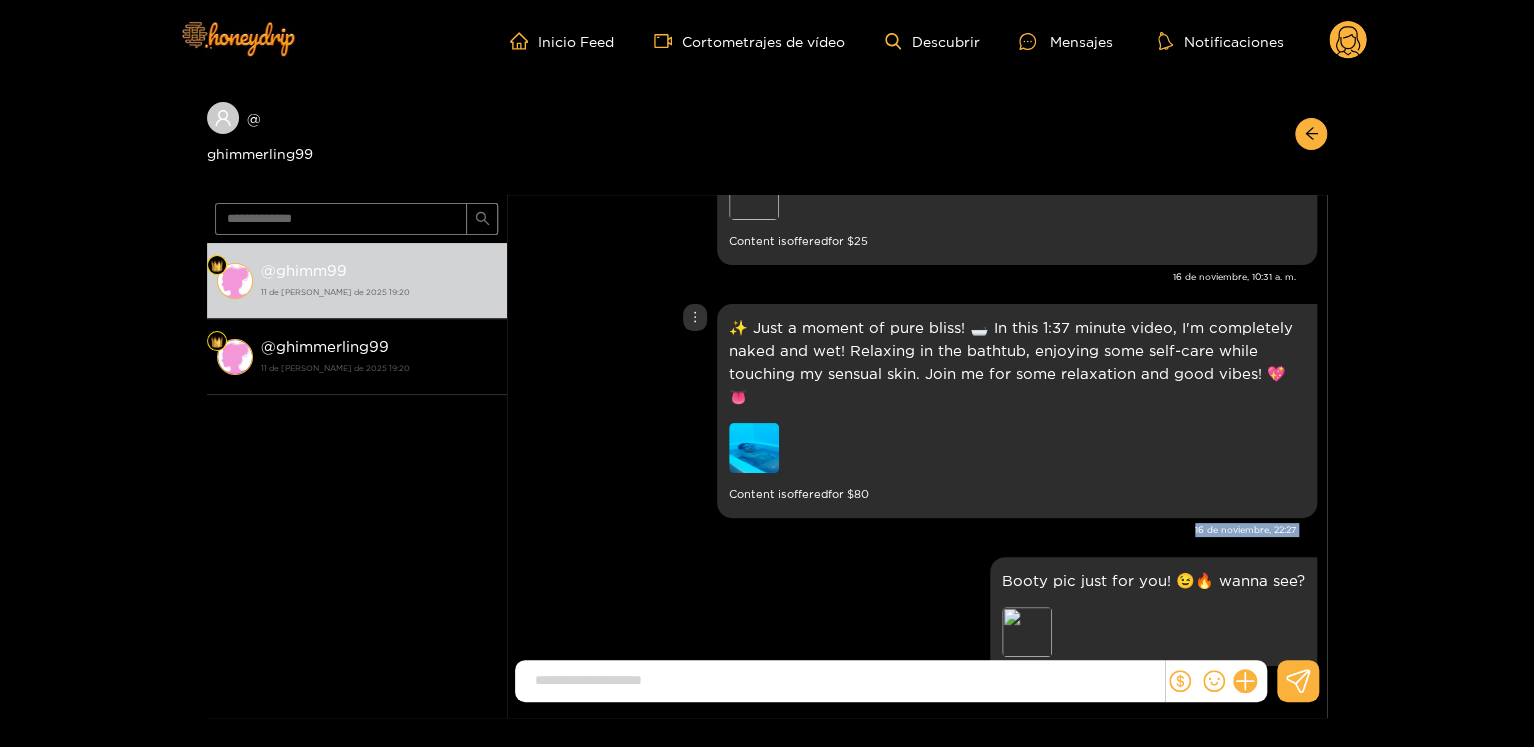 click 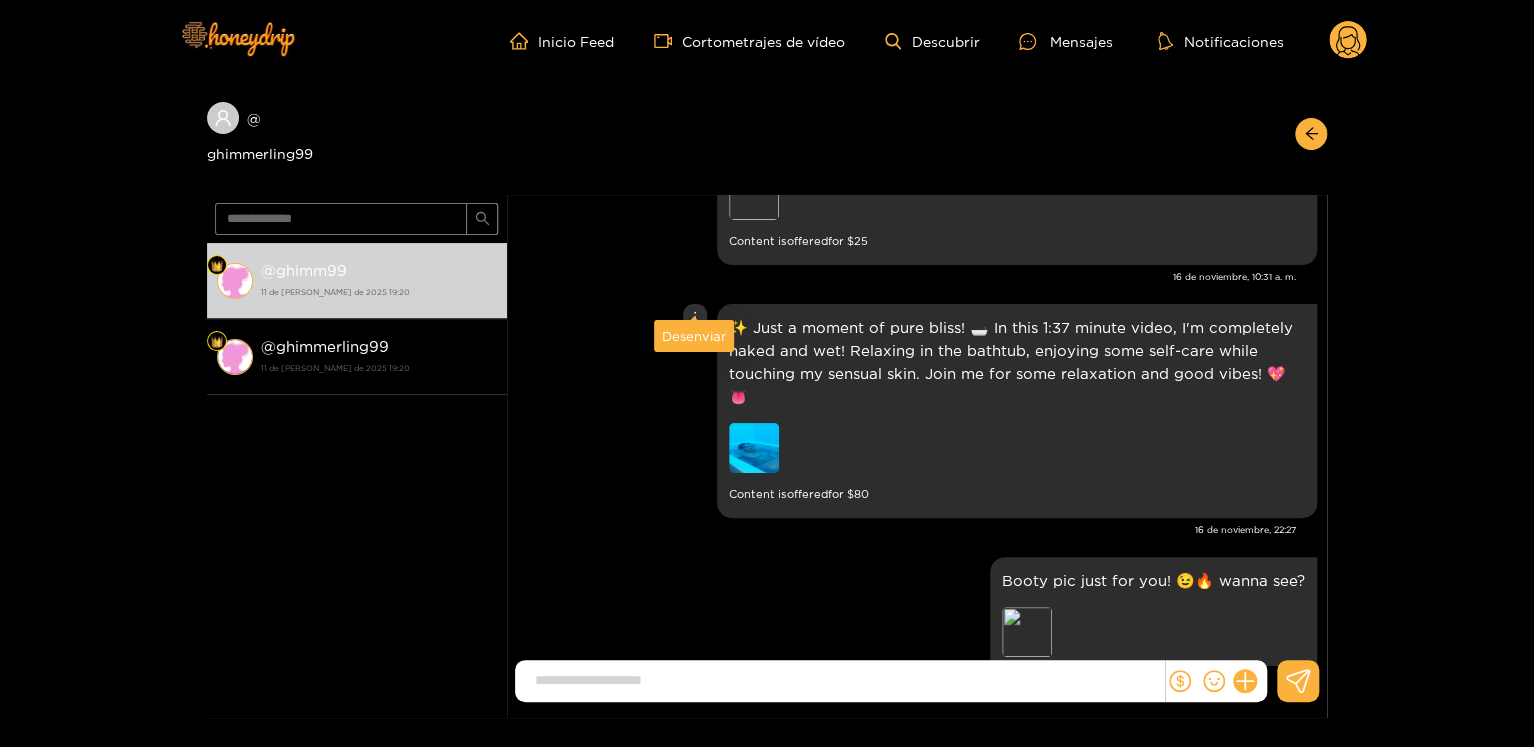 click on "Desenviar" at bounding box center (694, 336) 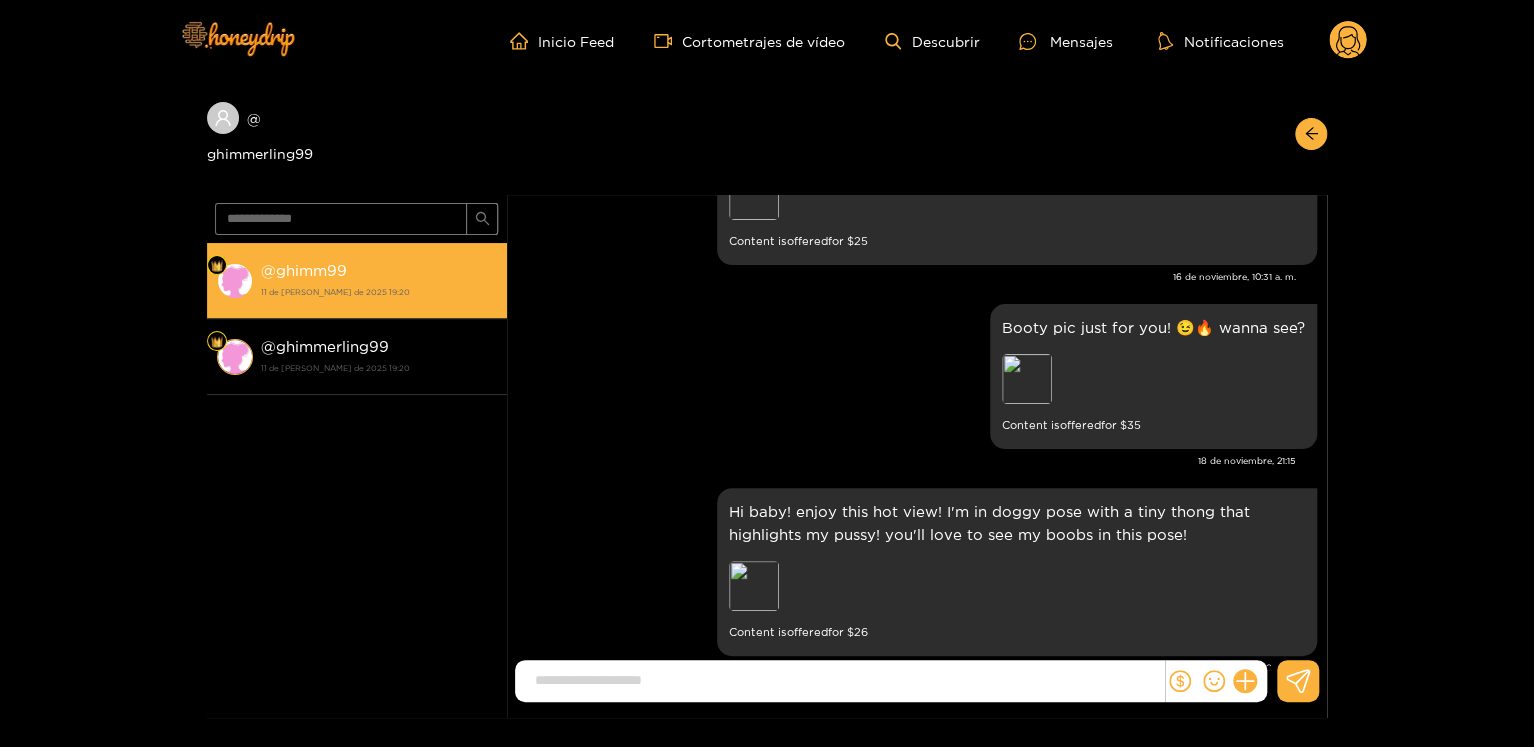 click on "11 de [PERSON_NAME] de 2025 19:20" at bounding box center [379, 292] 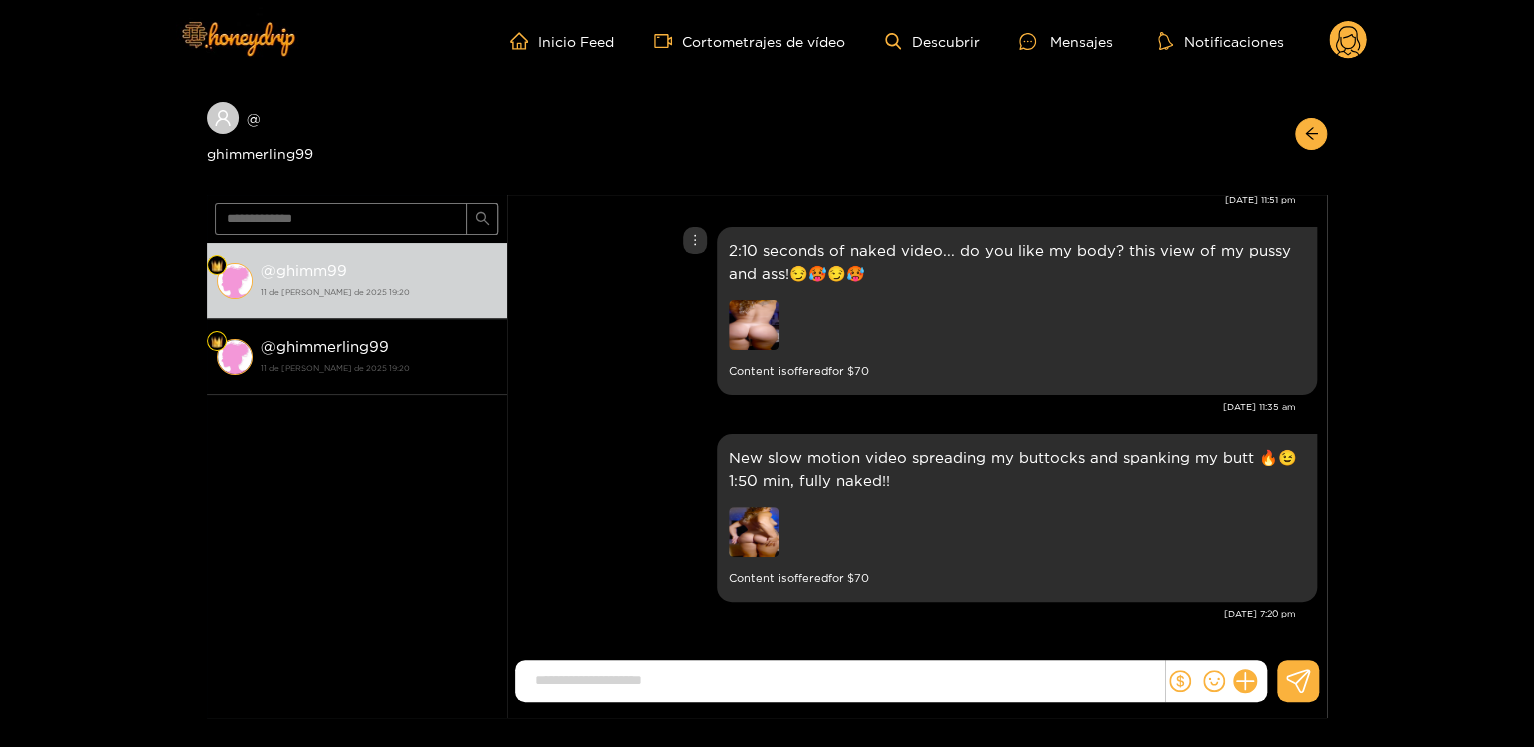 scroll, scrollTop: 2564, scrollLeft: 0, axis: vertical 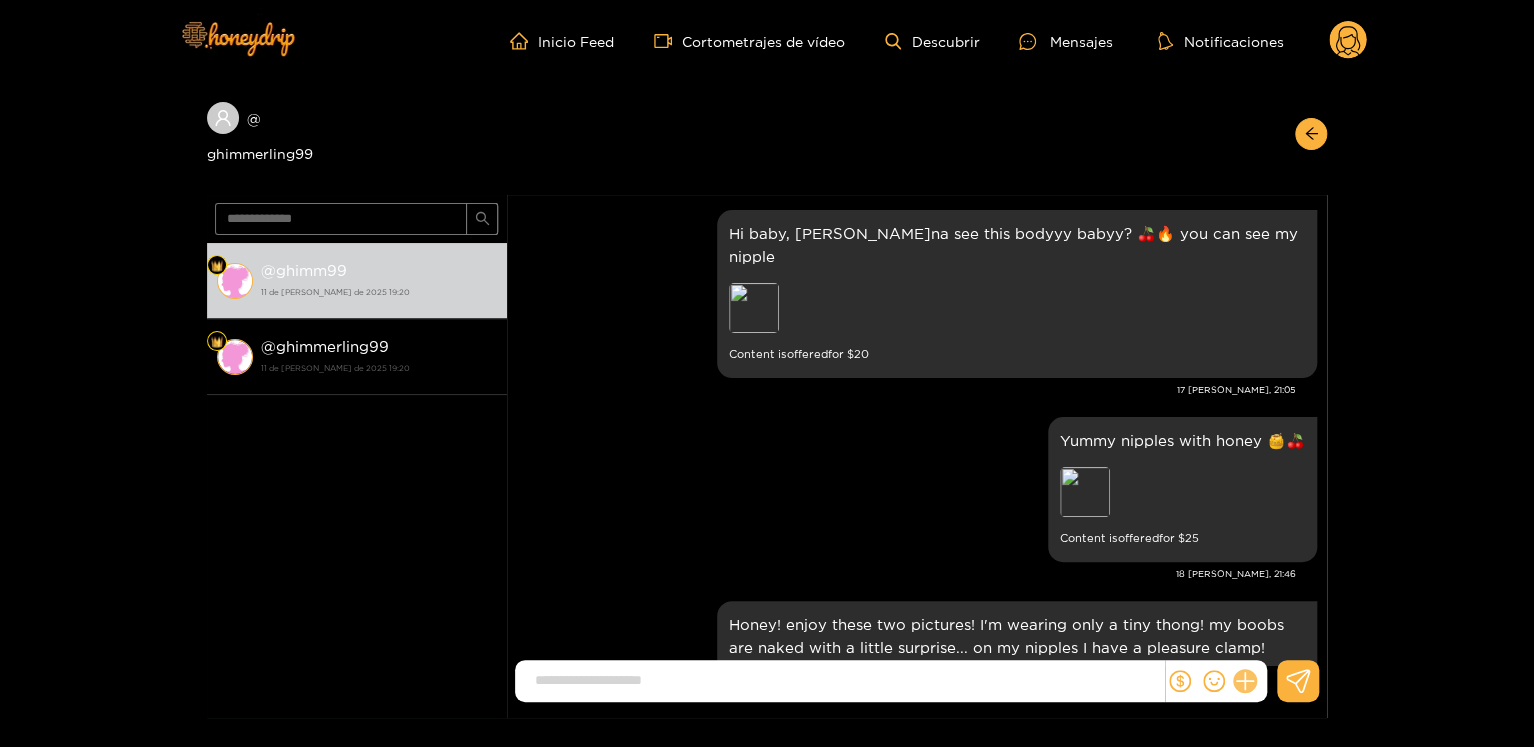 click 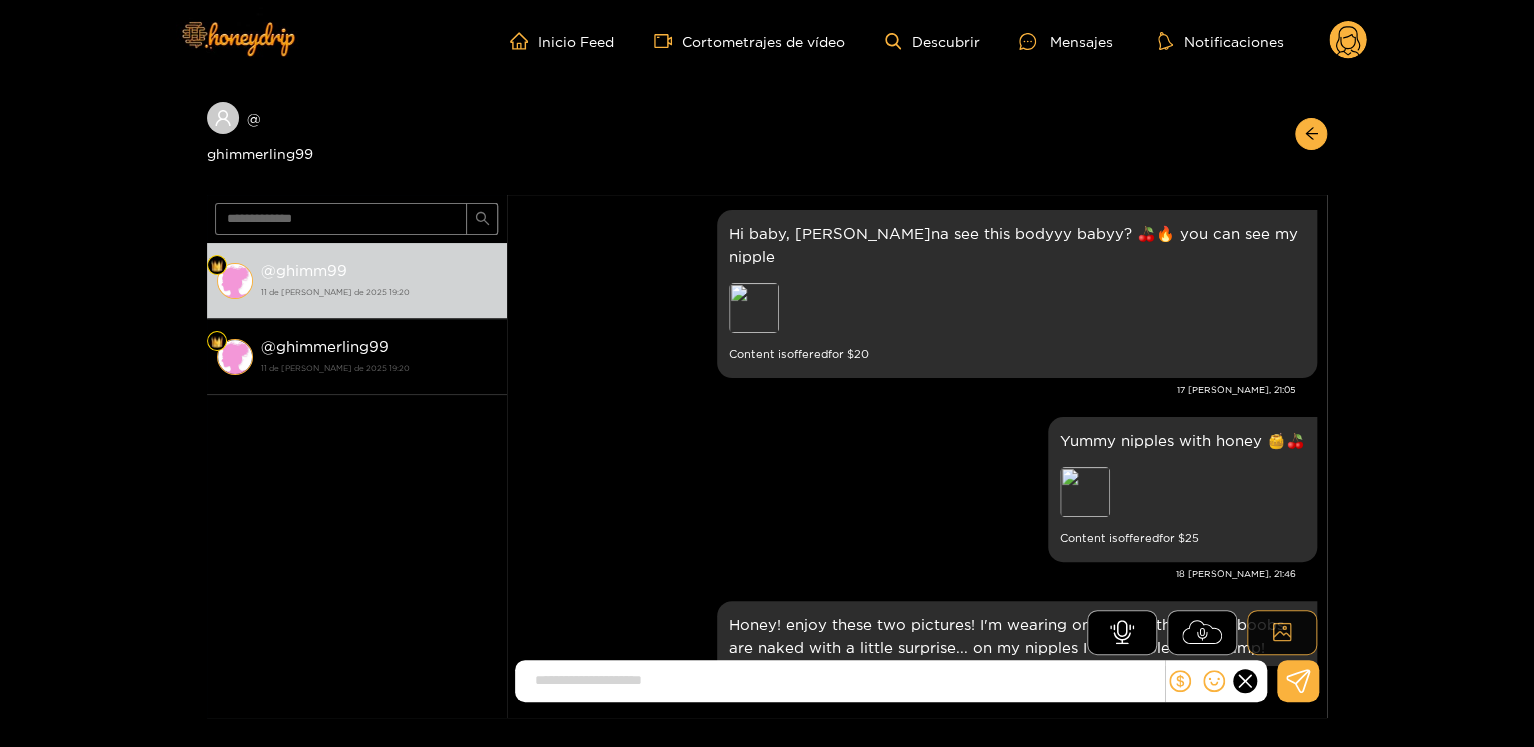 click at bounding box center [1282, 632] 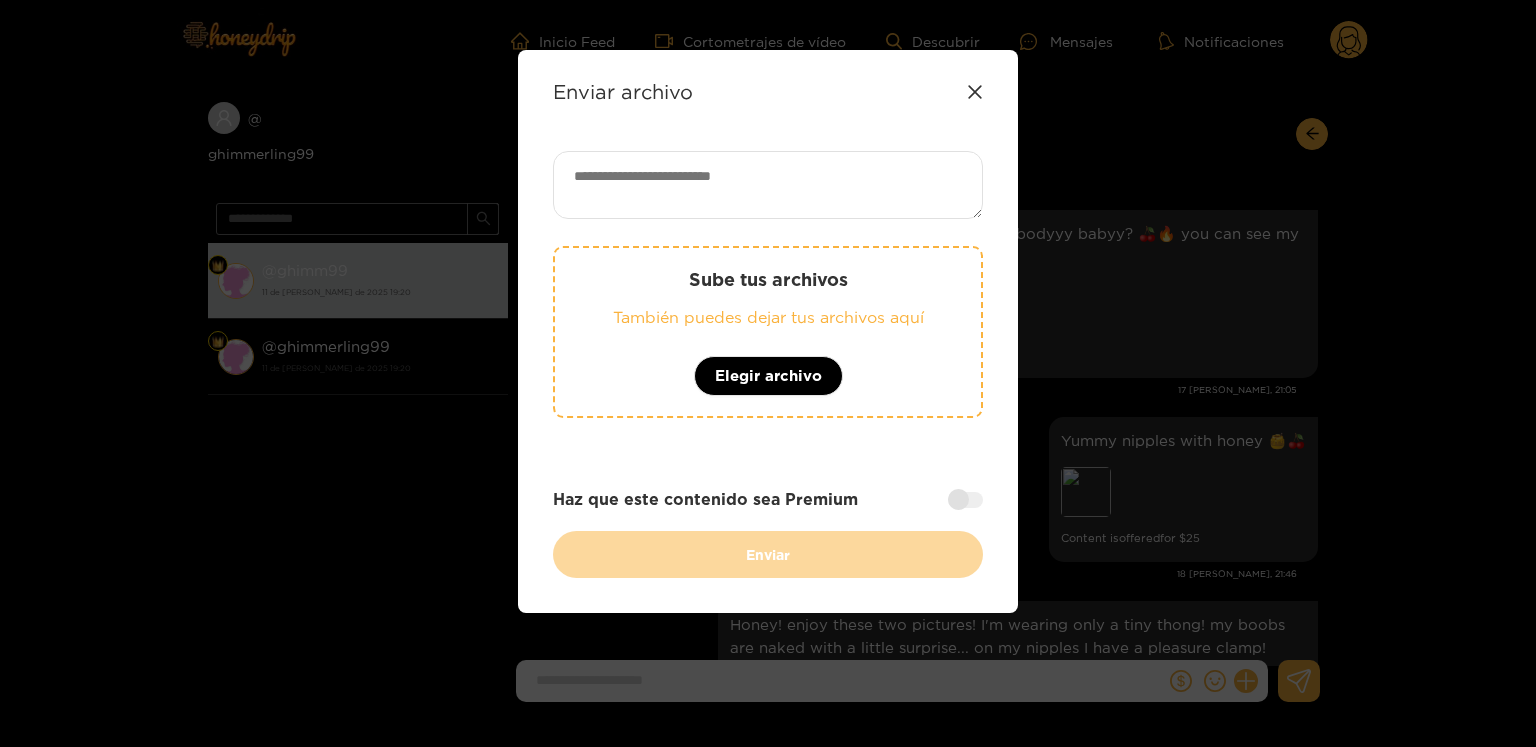 click on "Enviar archivo Sube tus archivos También puedes dejar tus archivos aquí Elegir archivo Haz que este contenido sea Premium Enviar" at bounding box center [768, 373] 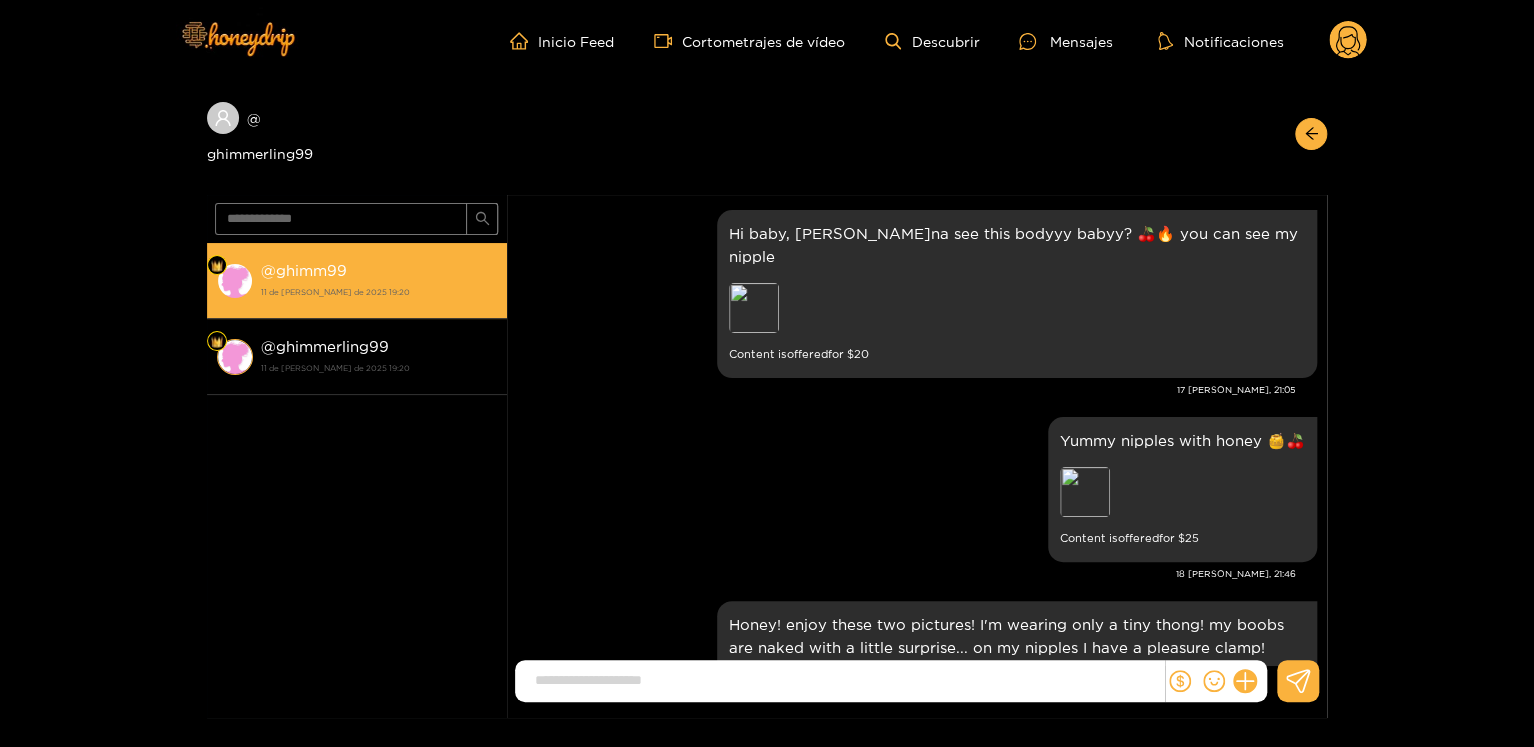 click on "ghimm99" at bounding box center (311, 270) 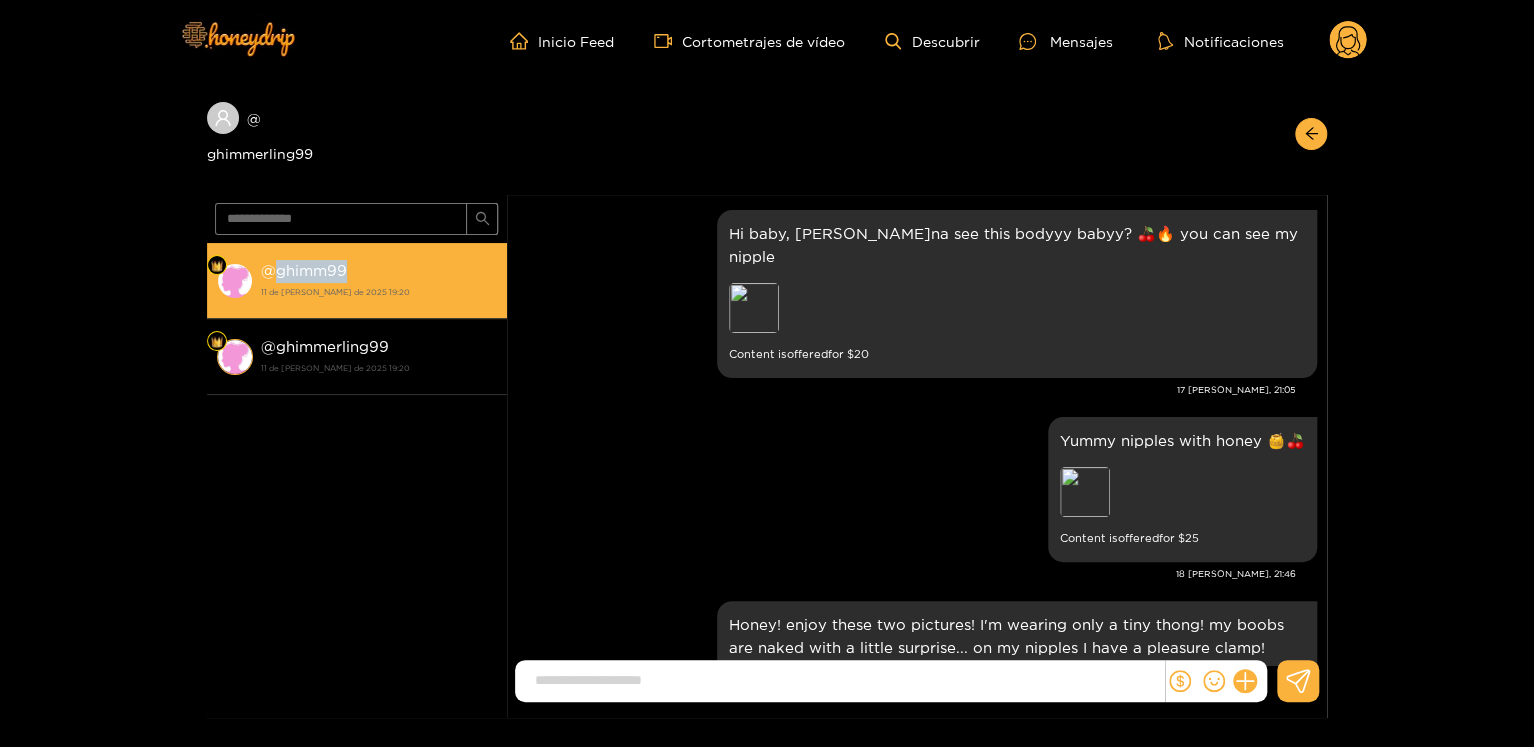 copy on "ghimm99" 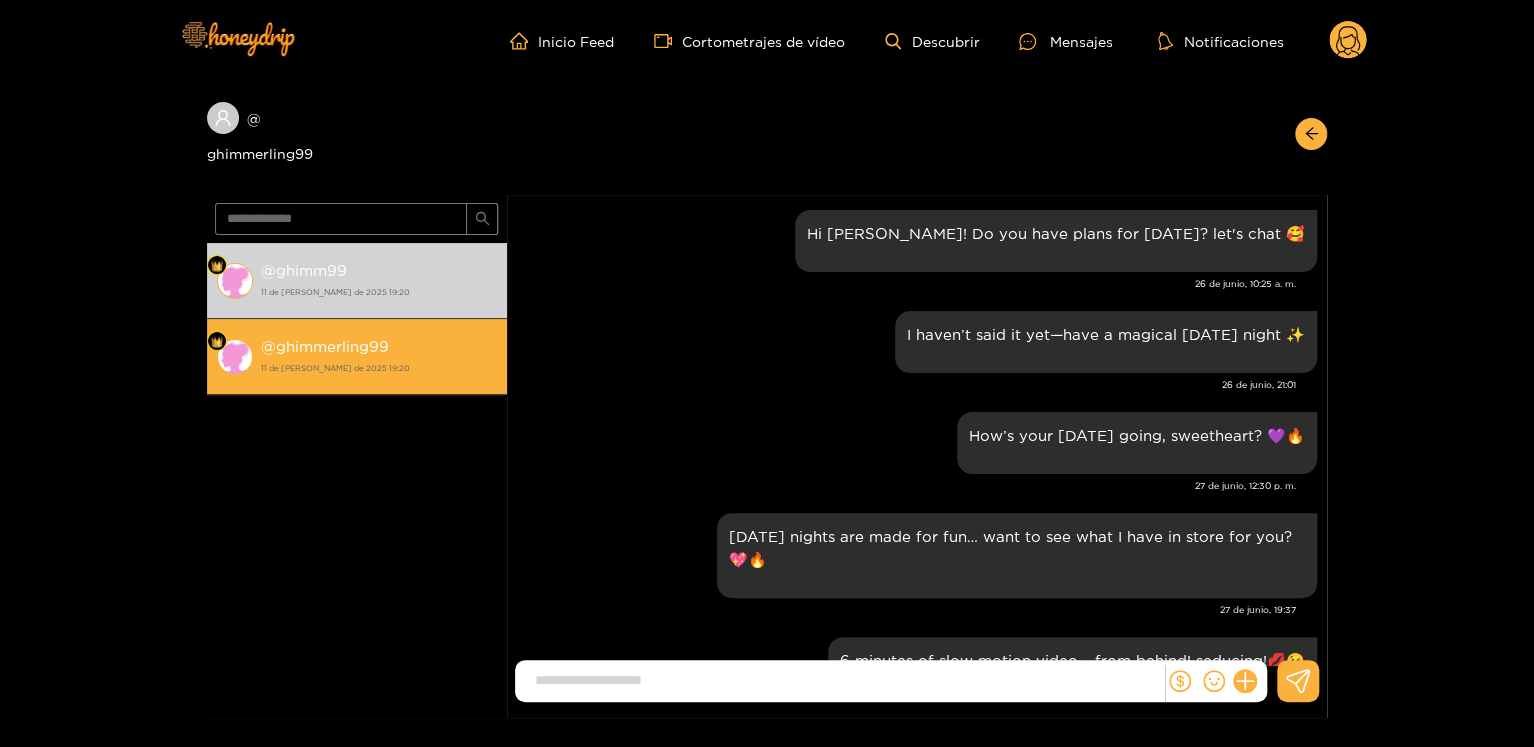 click on "ghimmerling99" at bounding box center [332, 346] 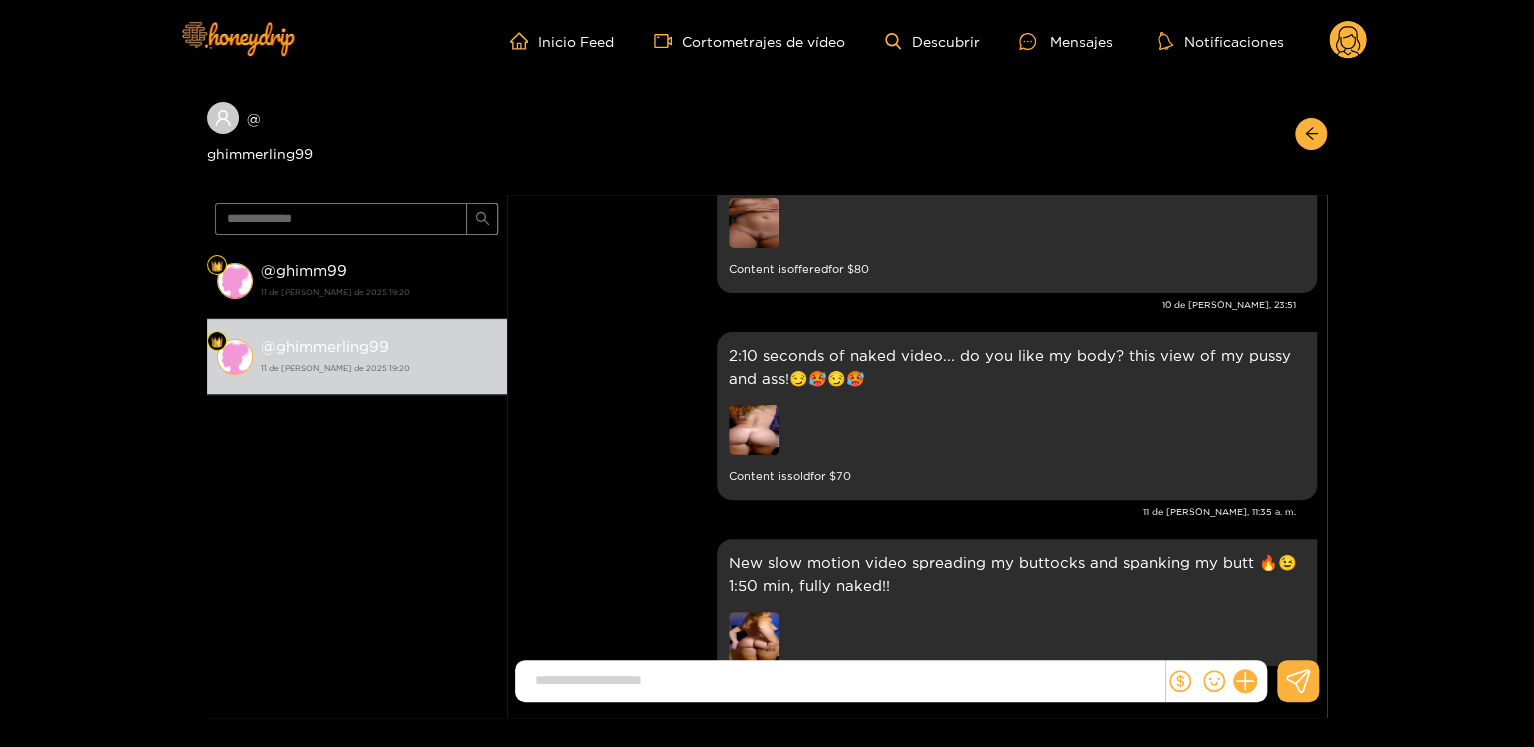 scroll, scrollTop: 2964, scrollLeft: 0, axis: vertical 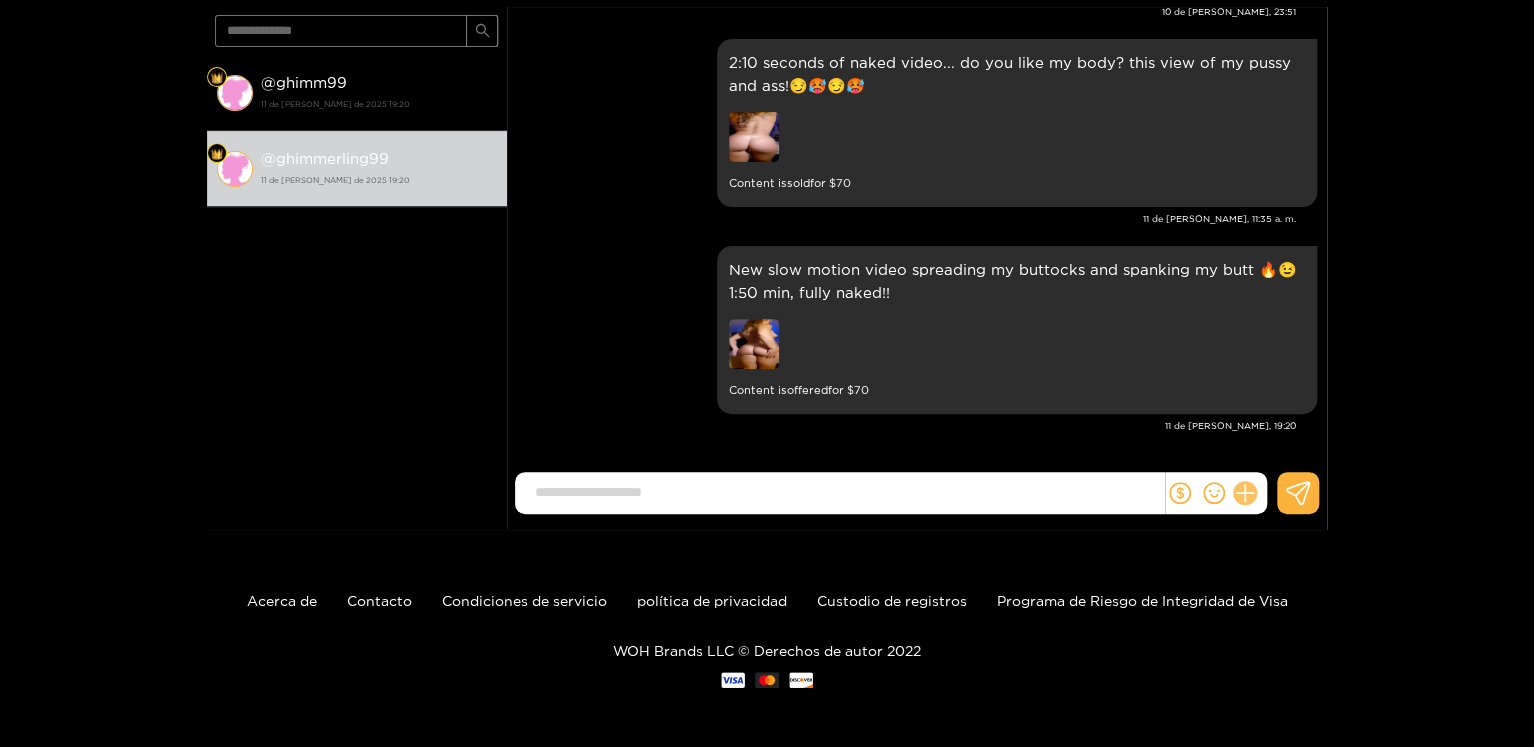 click at bounding box center [1245, 493] 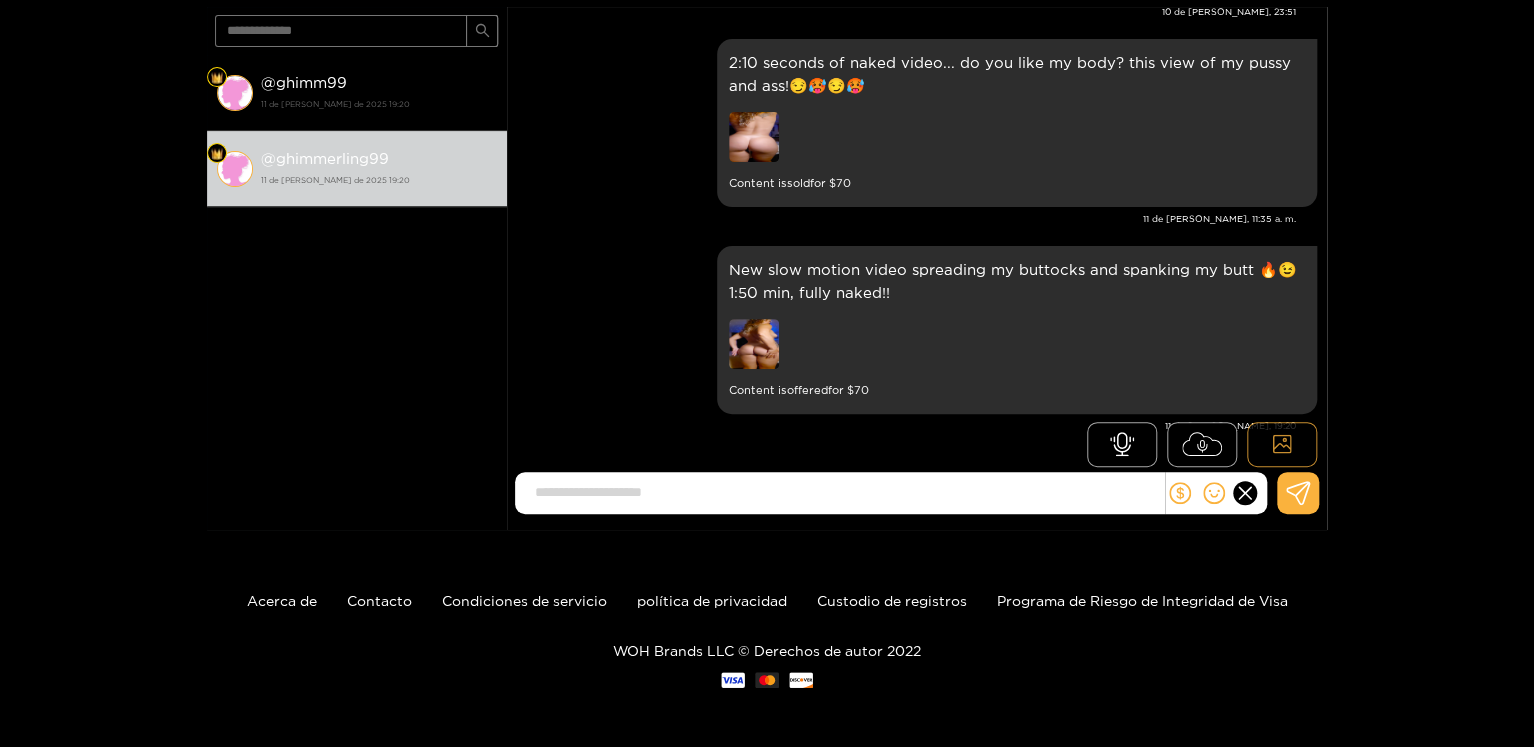 click at bounding box center (1282, 444) 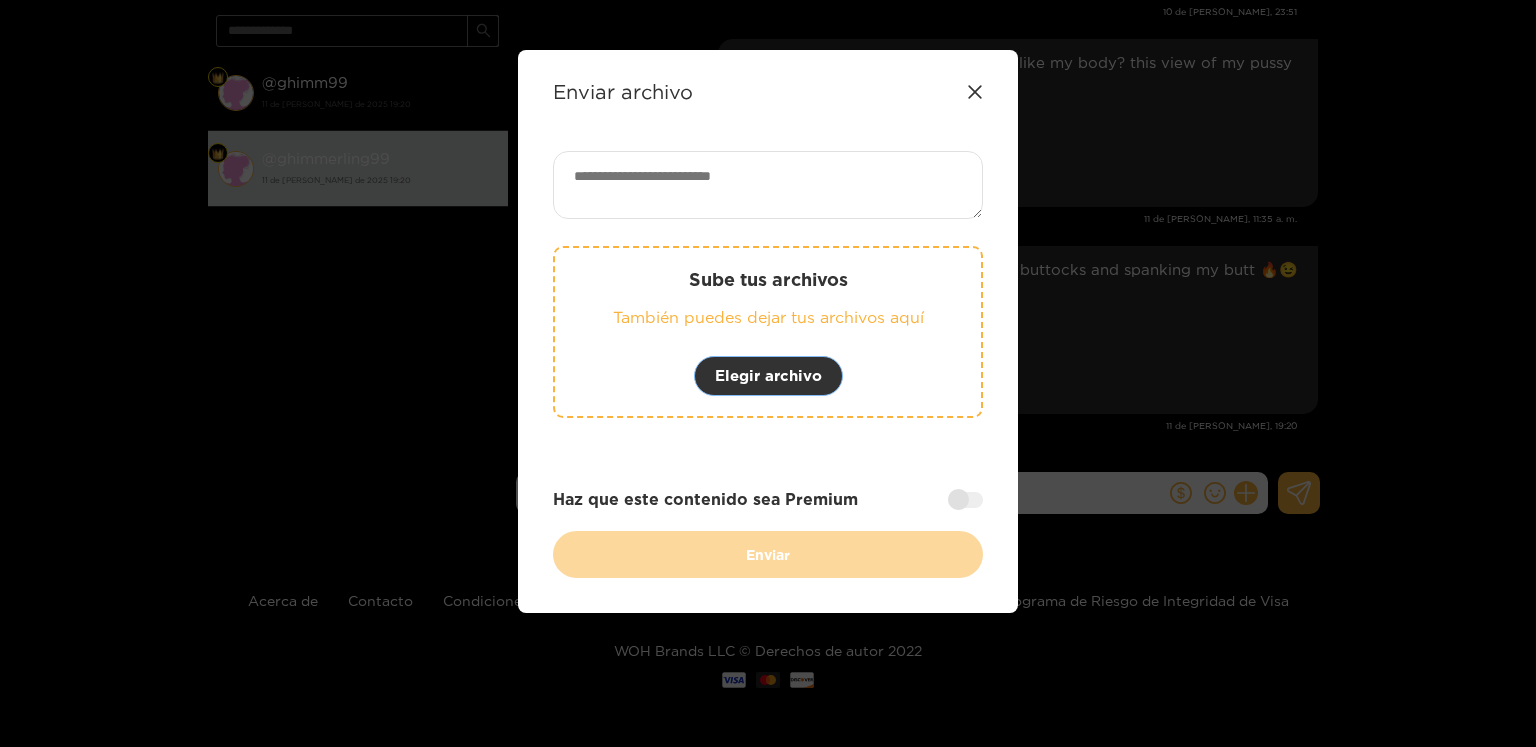 click on "Elegir archivo" at bounding box center (768, 375) 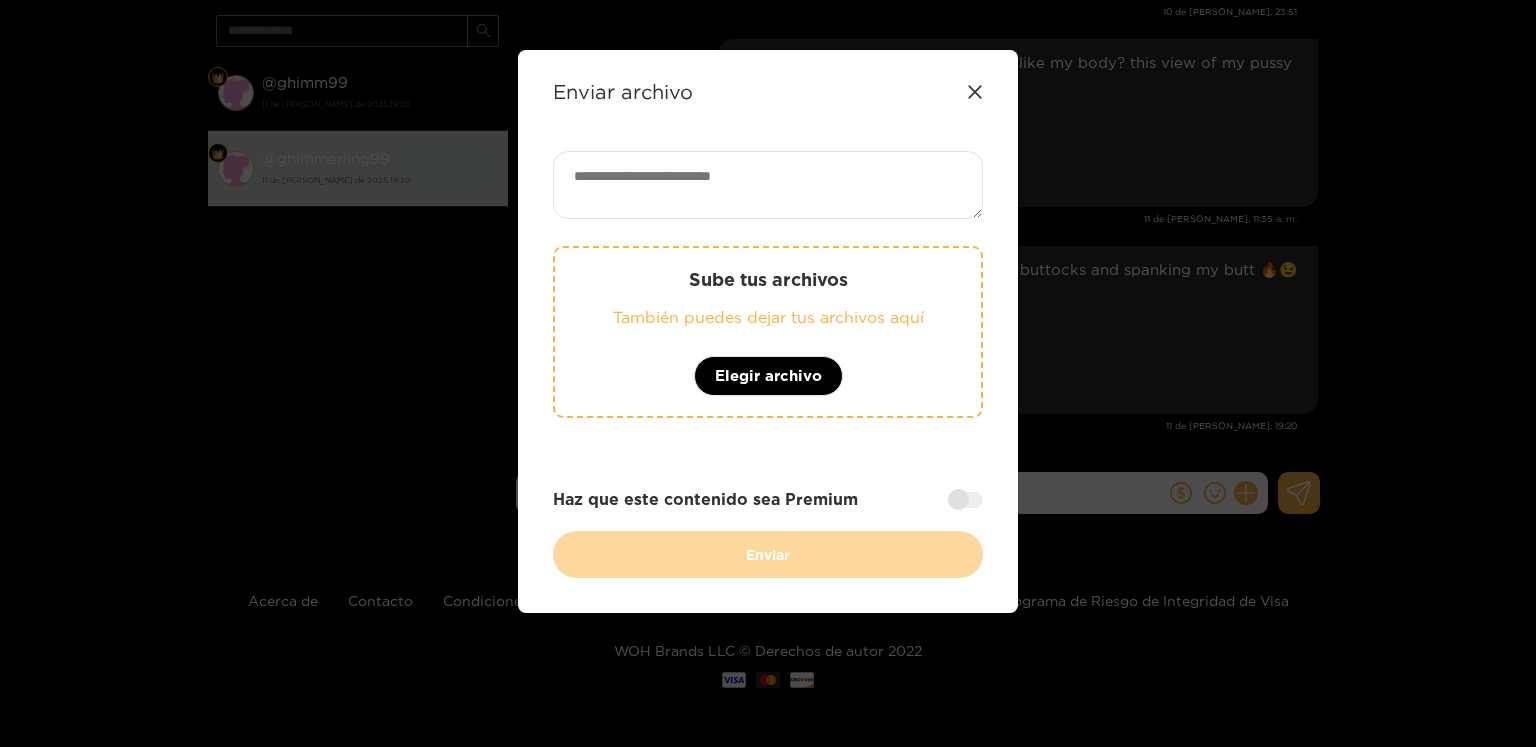 click on "Enviar archivo Sube tus archivos También puedes dejar tus archivos aquí Elegir archivo Haz que este contenido sea Premium Enviar" at bounding box center [768, 331] 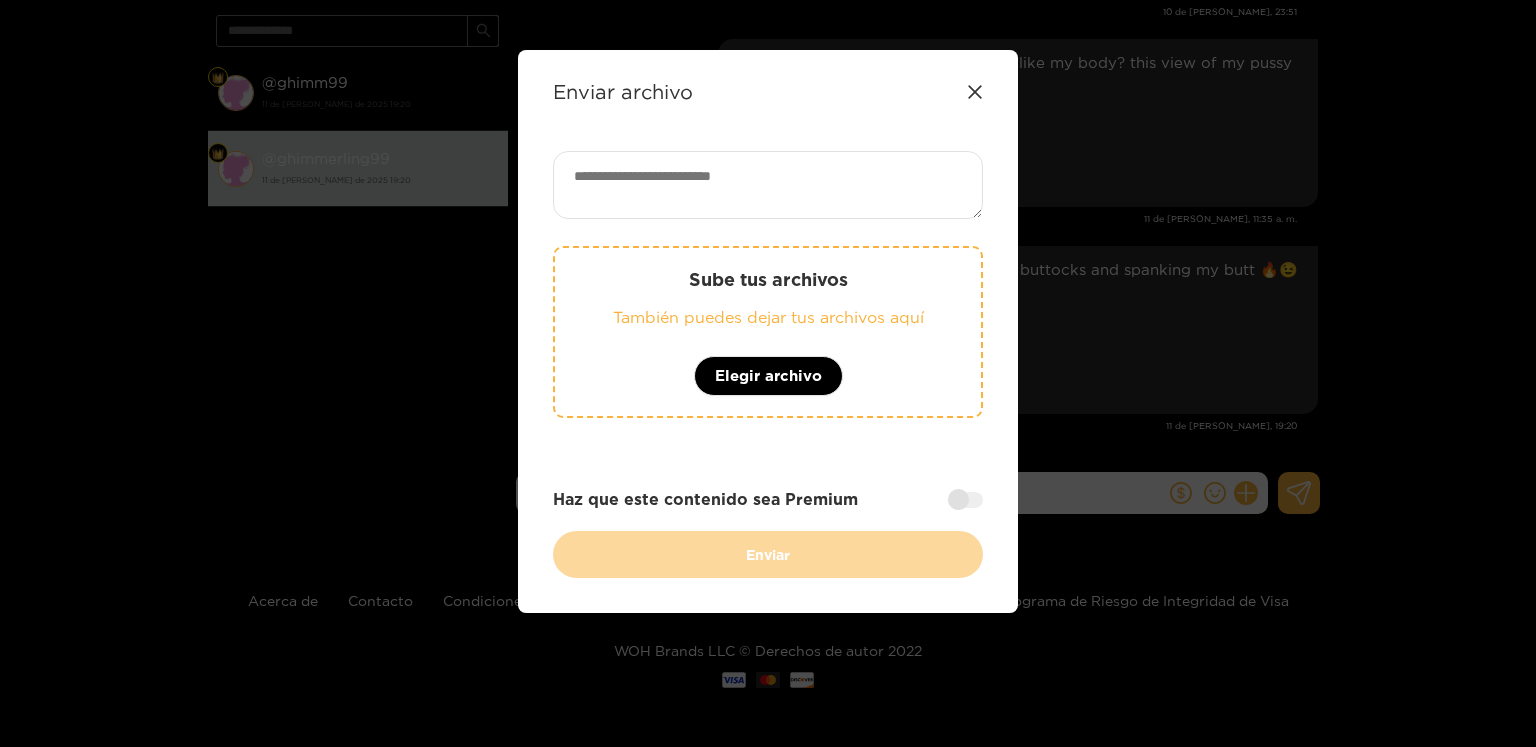 click 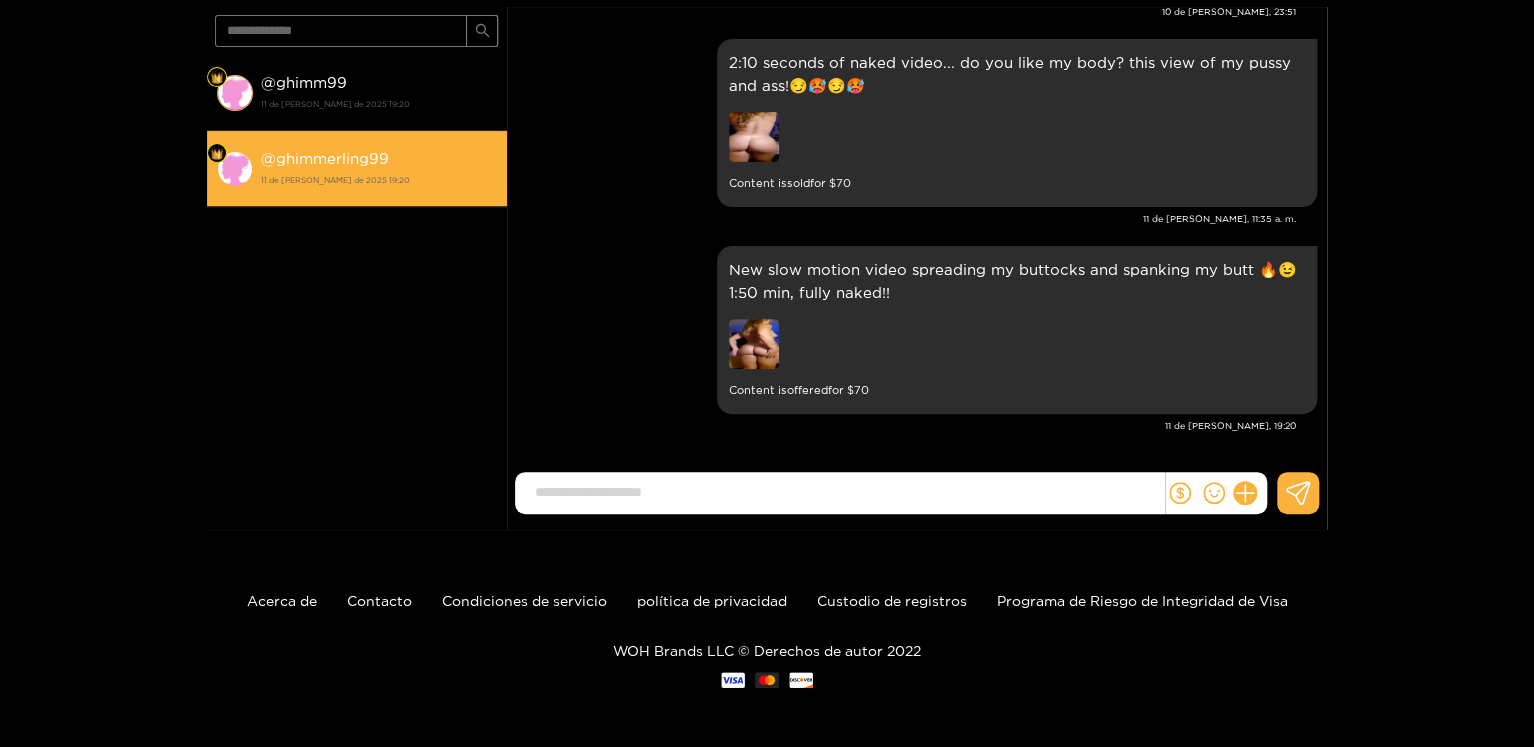click on "ghimmerling99" at bounding box center (332, 158) 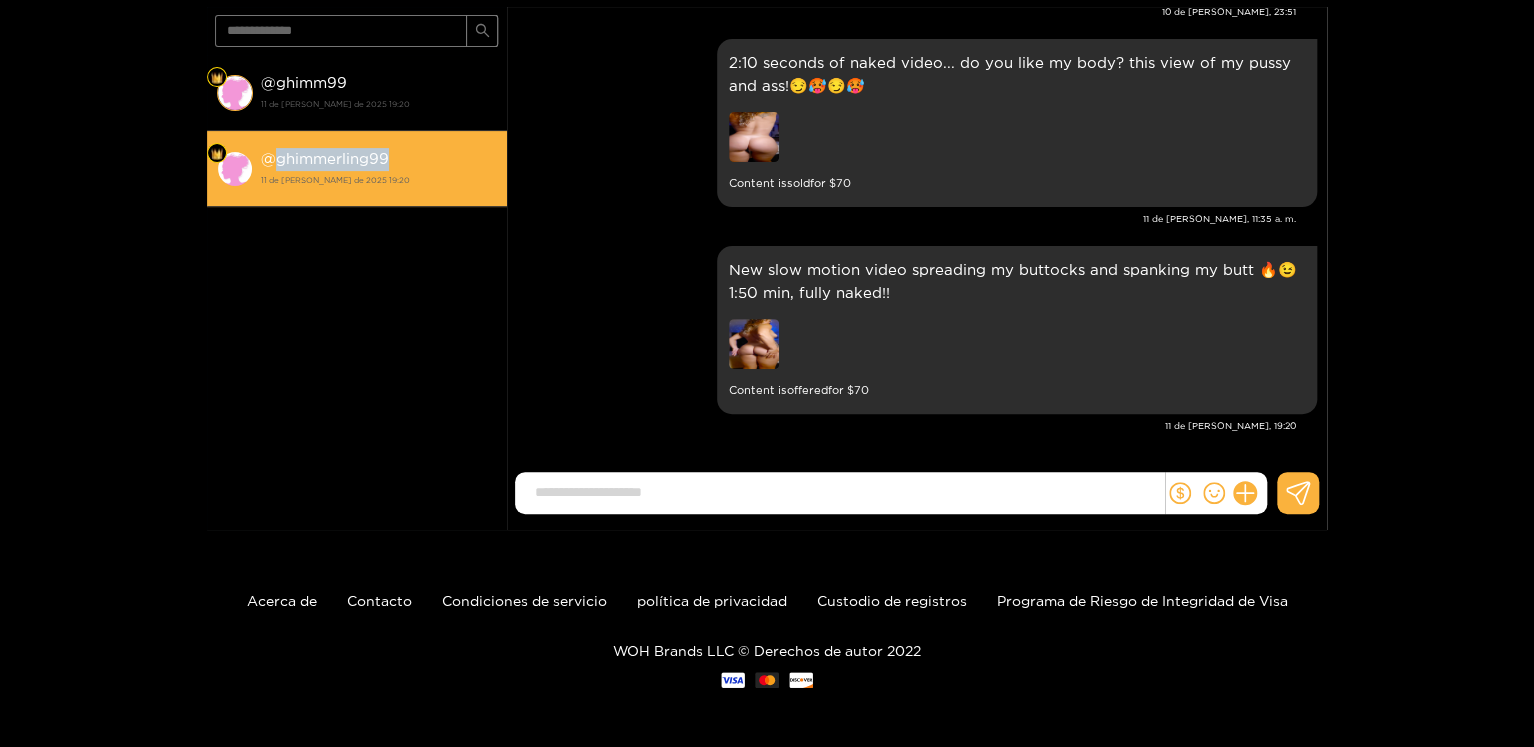 click on "**********" at bounding box center (357, 268) 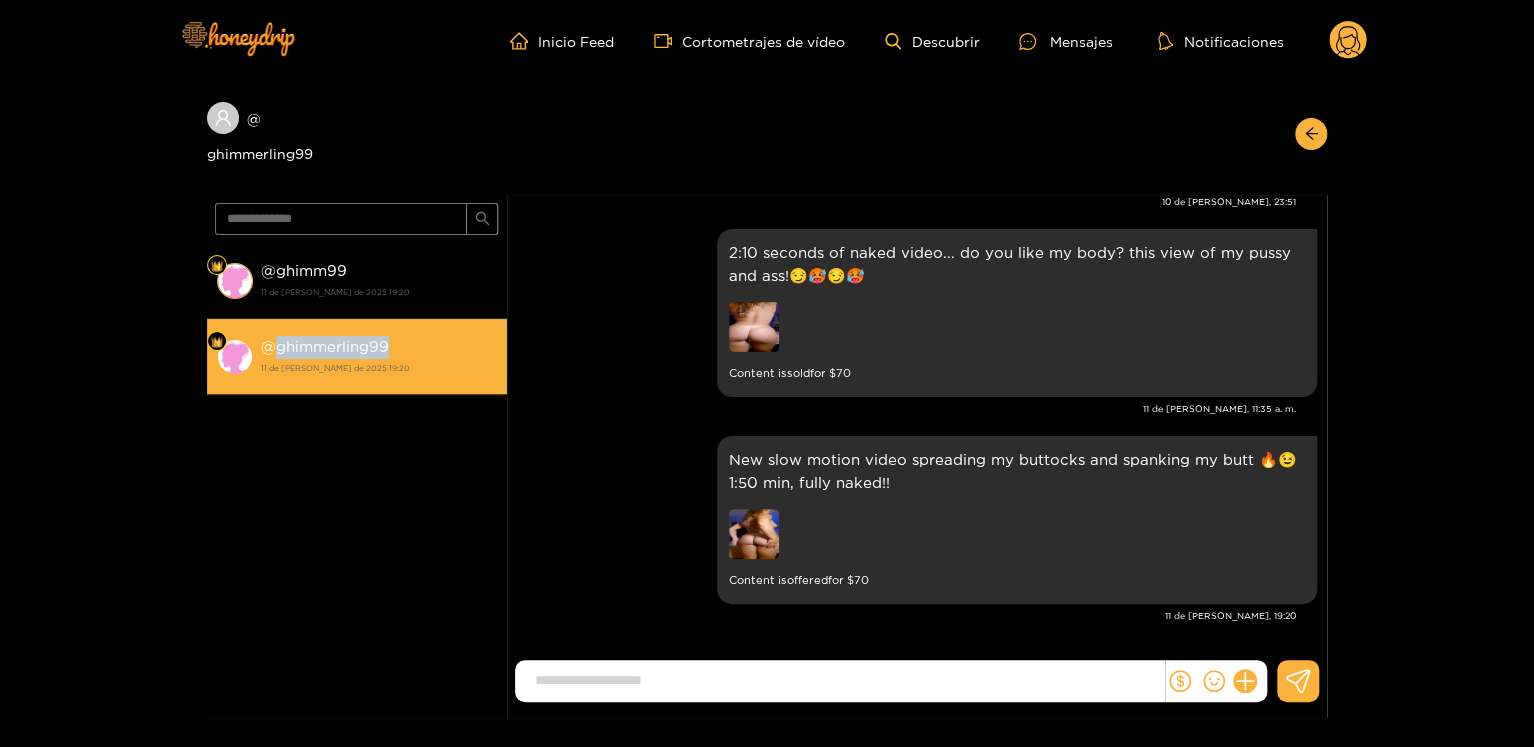 copy on "ghimmerling99" 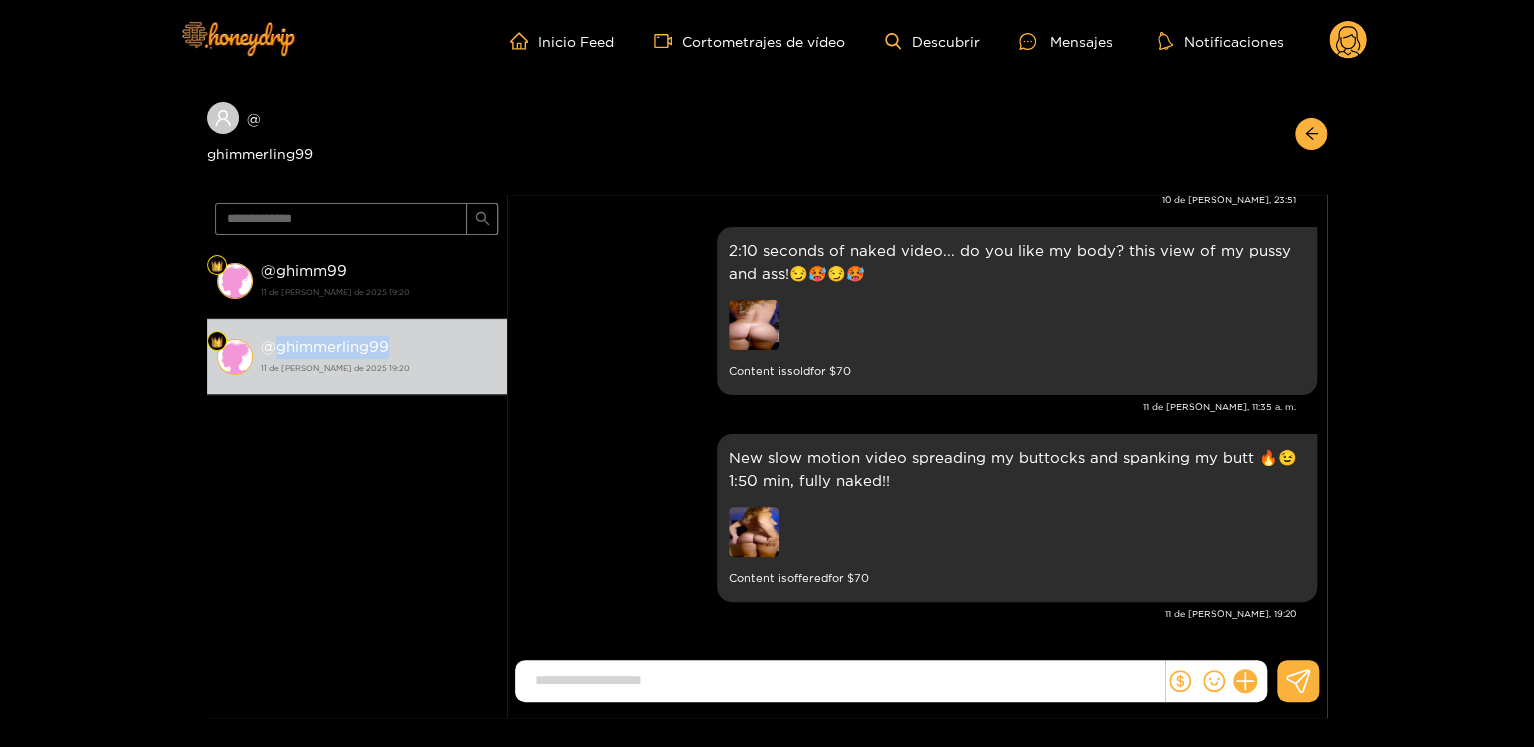 scroll, scrollTop: 2964, scrollLeft: 0, axis: vertical 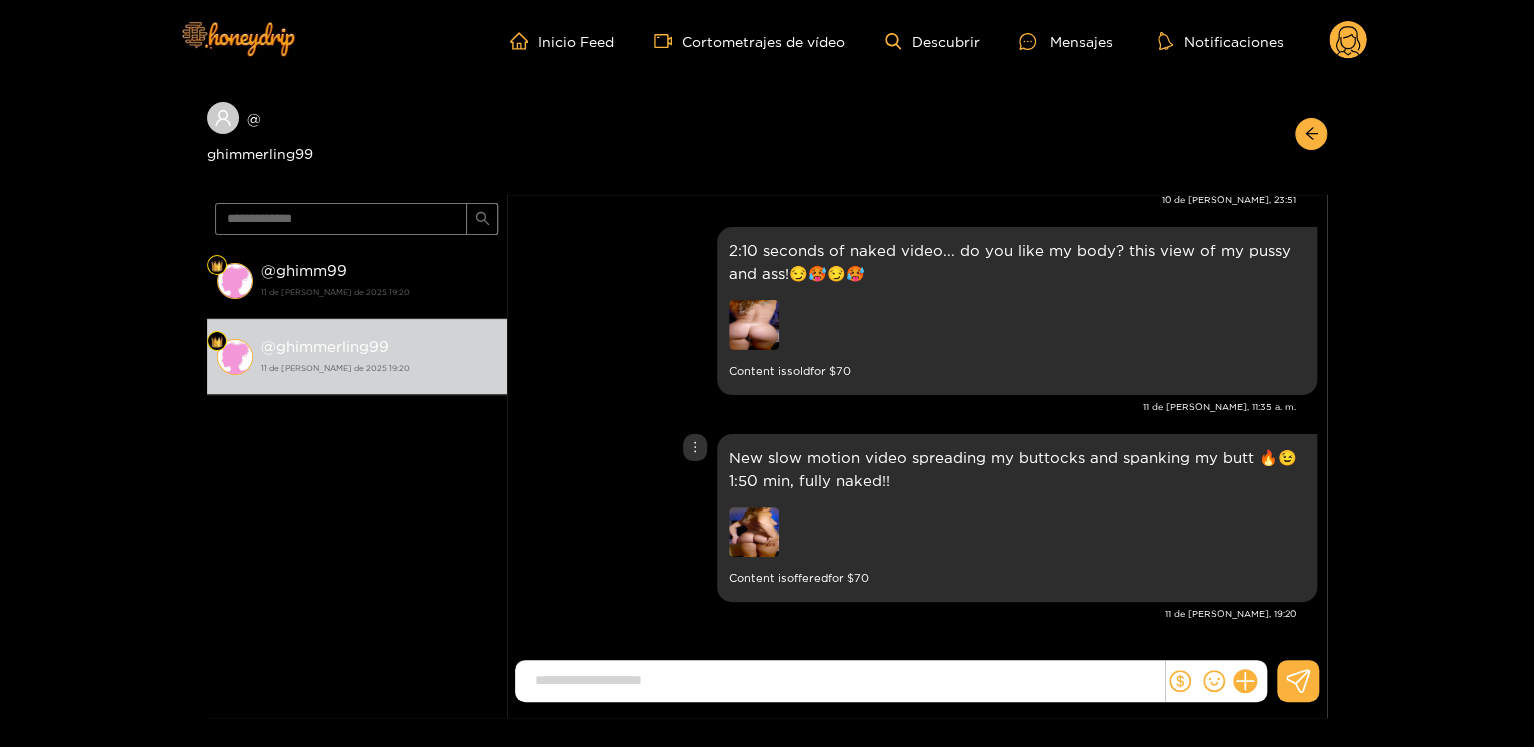 click on "New slow motion video spreading my buttocks and spanking my butt 🔥😉 1:50 min, fully naked!! Content is  offered  for $ 70" at bounding box center [917, 518] 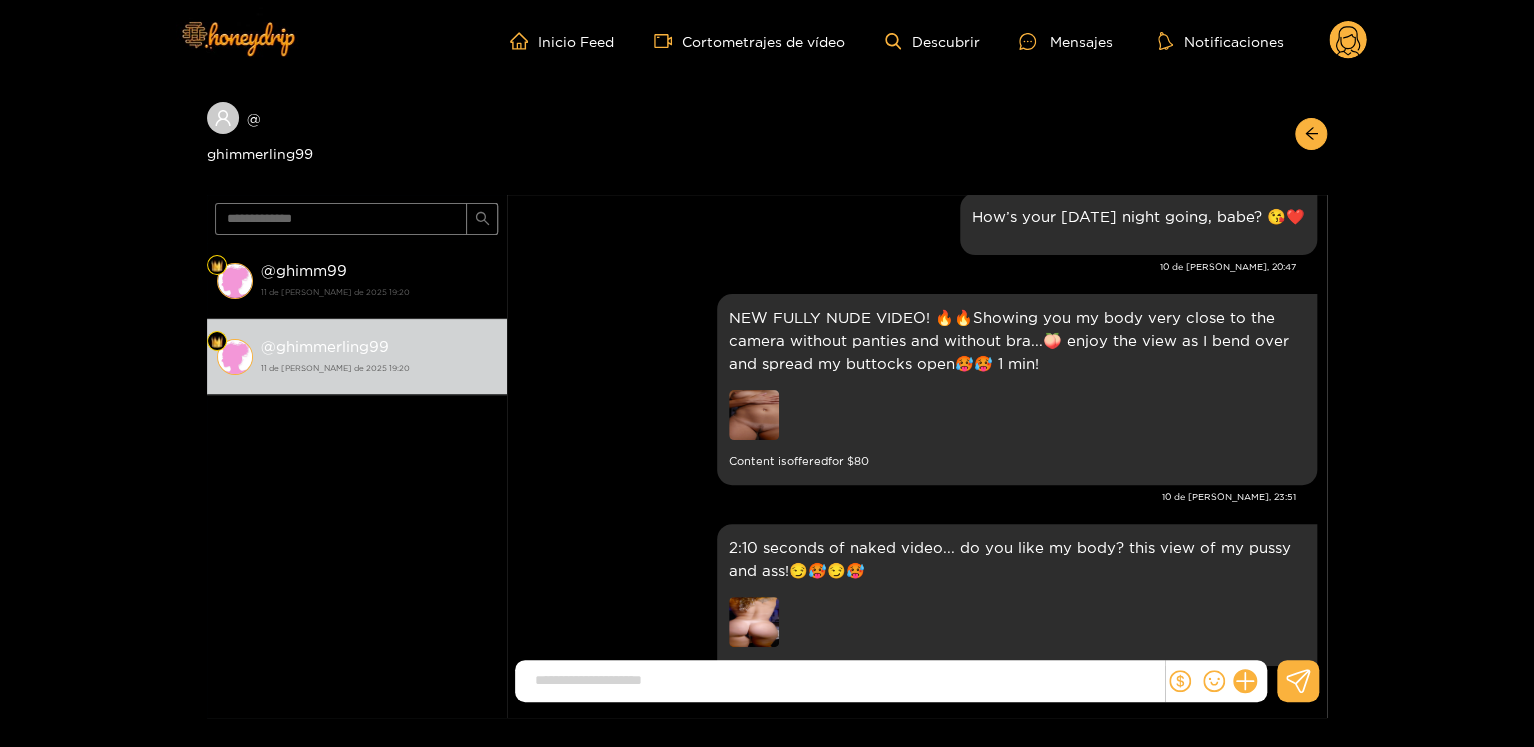 scroll, scrollTop: 2964, scrollLeft: 0, axis: vertical 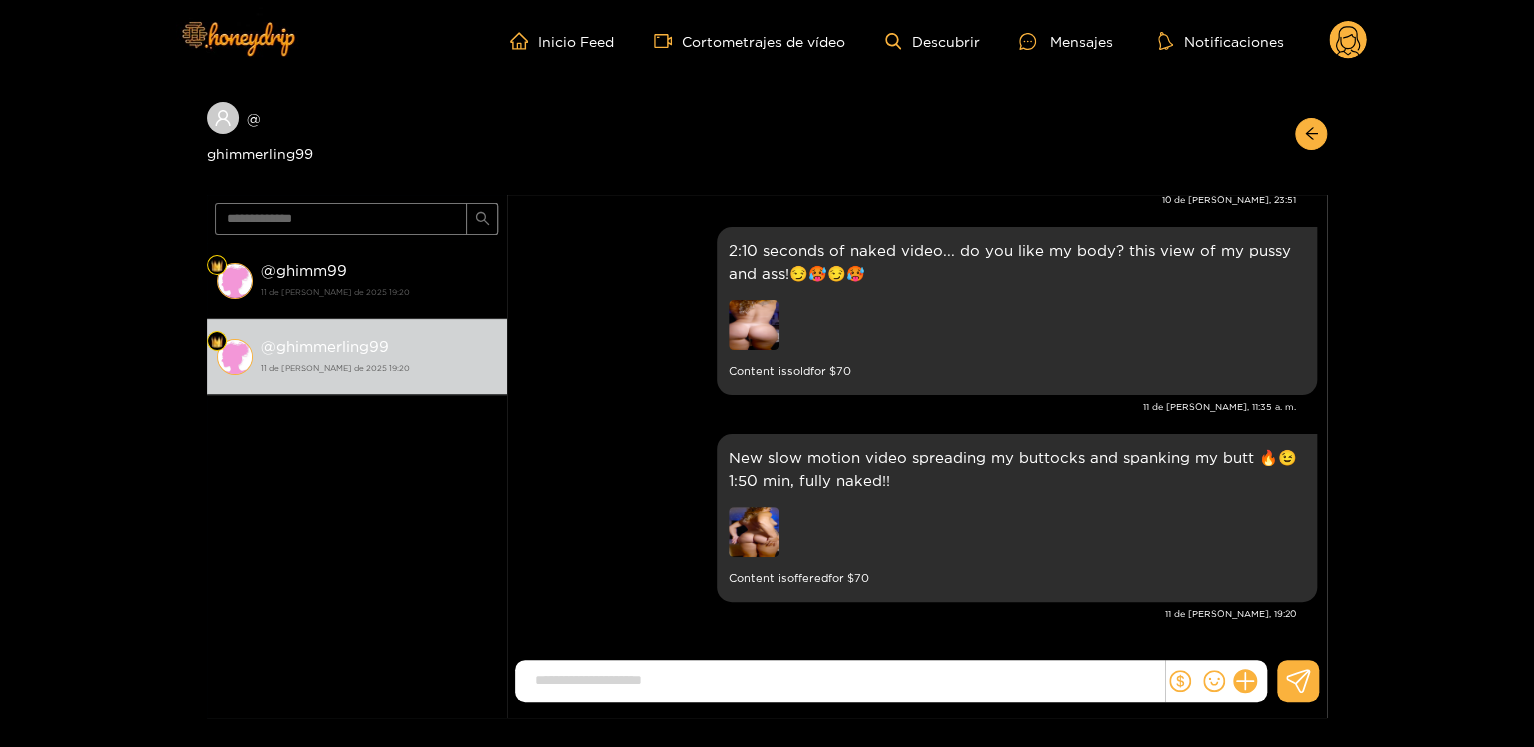 click at bounding box center [1306, 134] 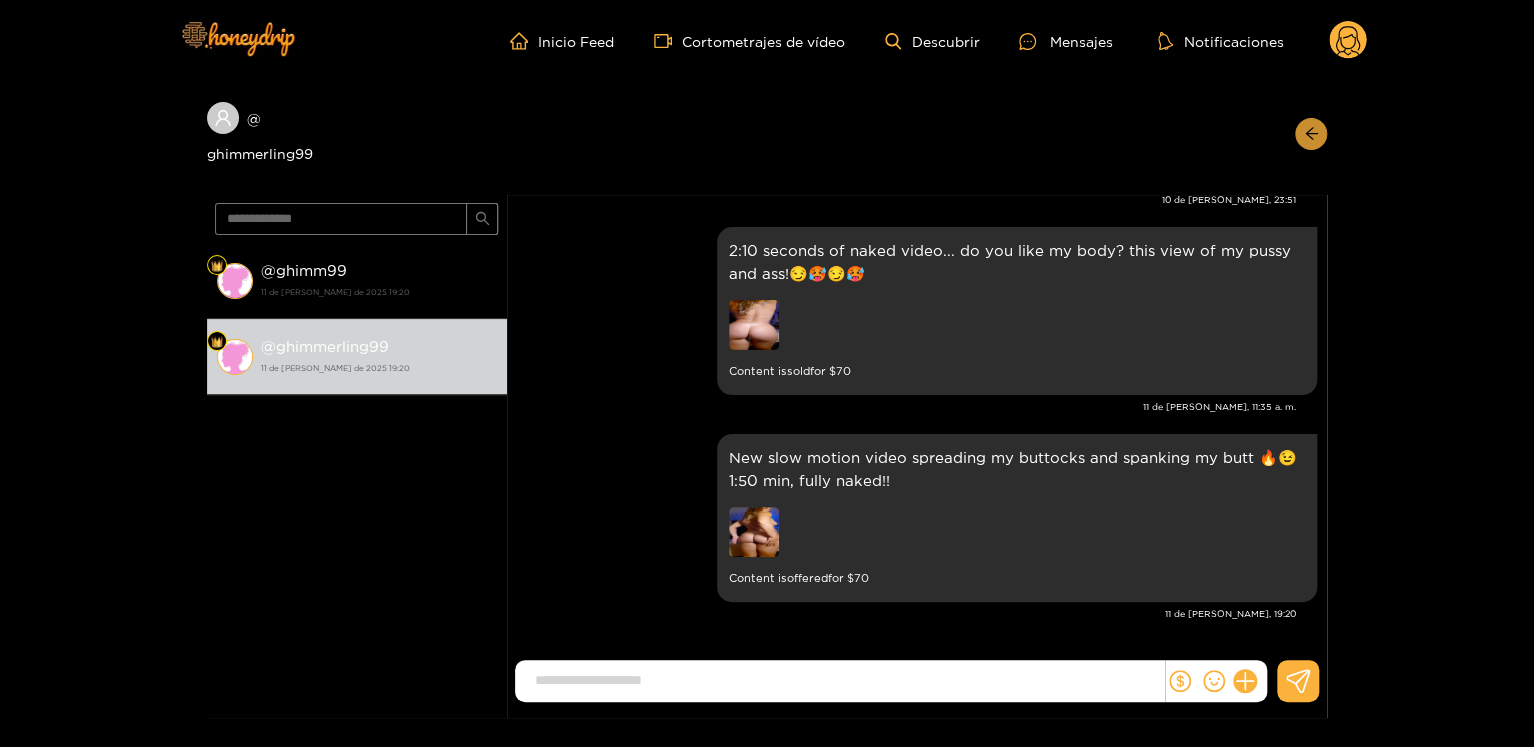 click 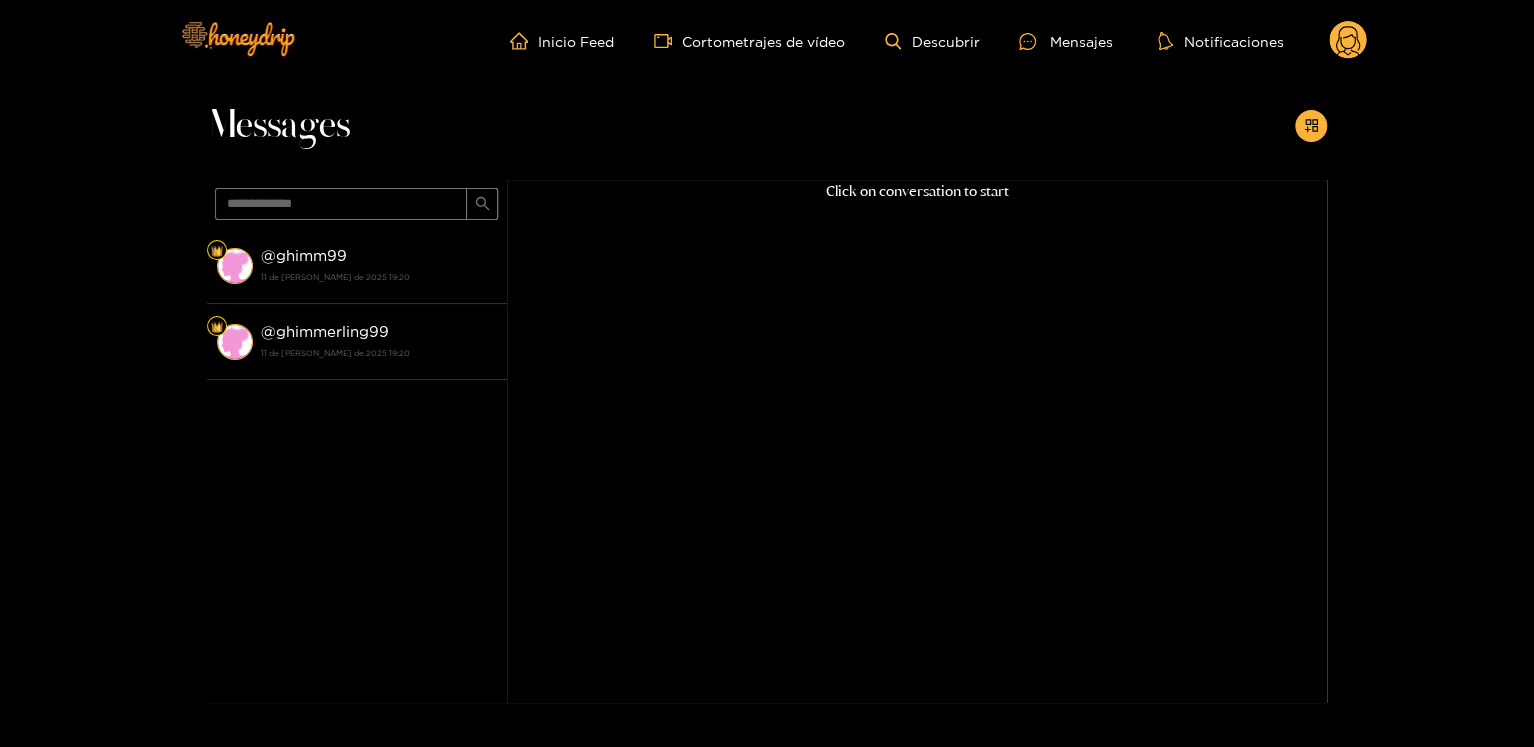 scroll, scrollTop: 0, scrollLeft: 0, axis: both 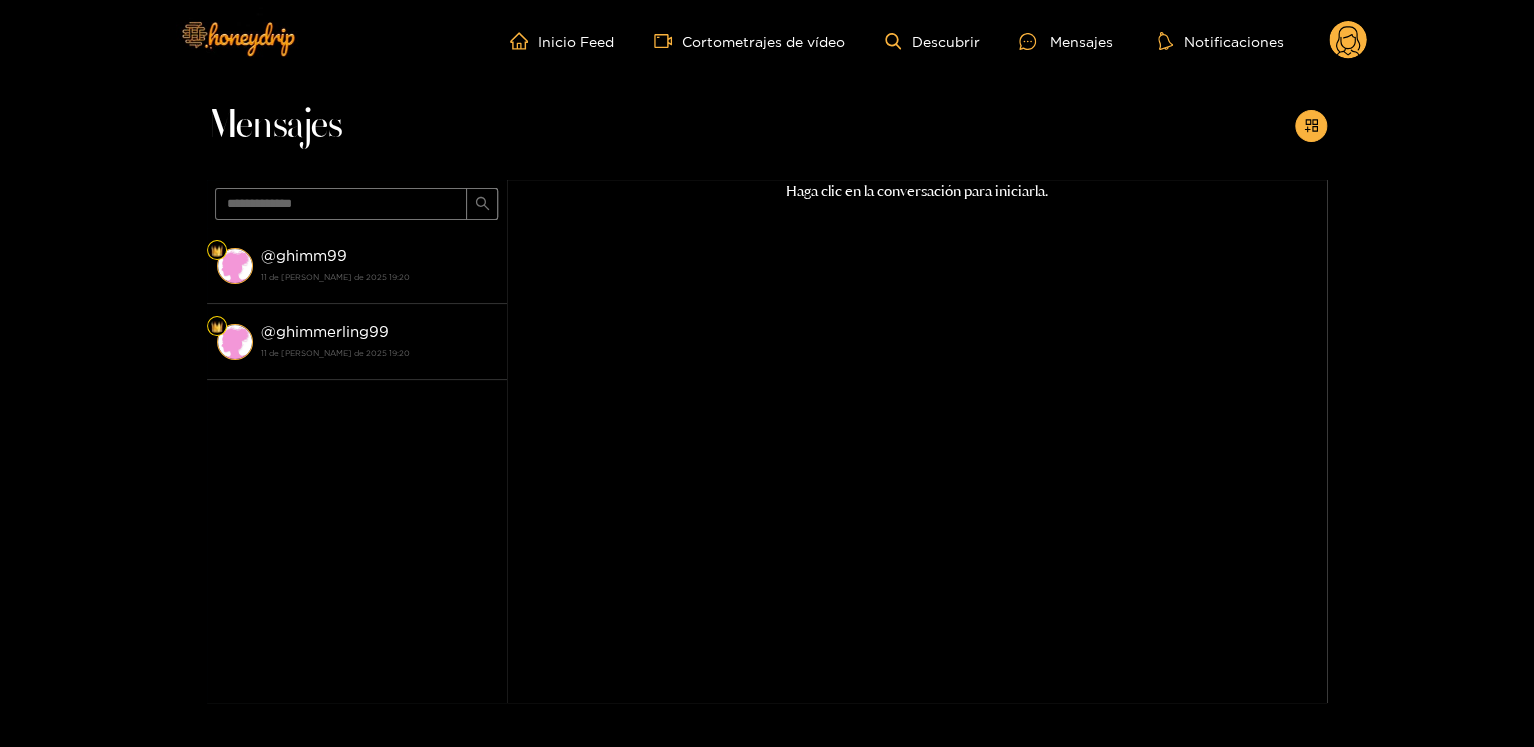 click 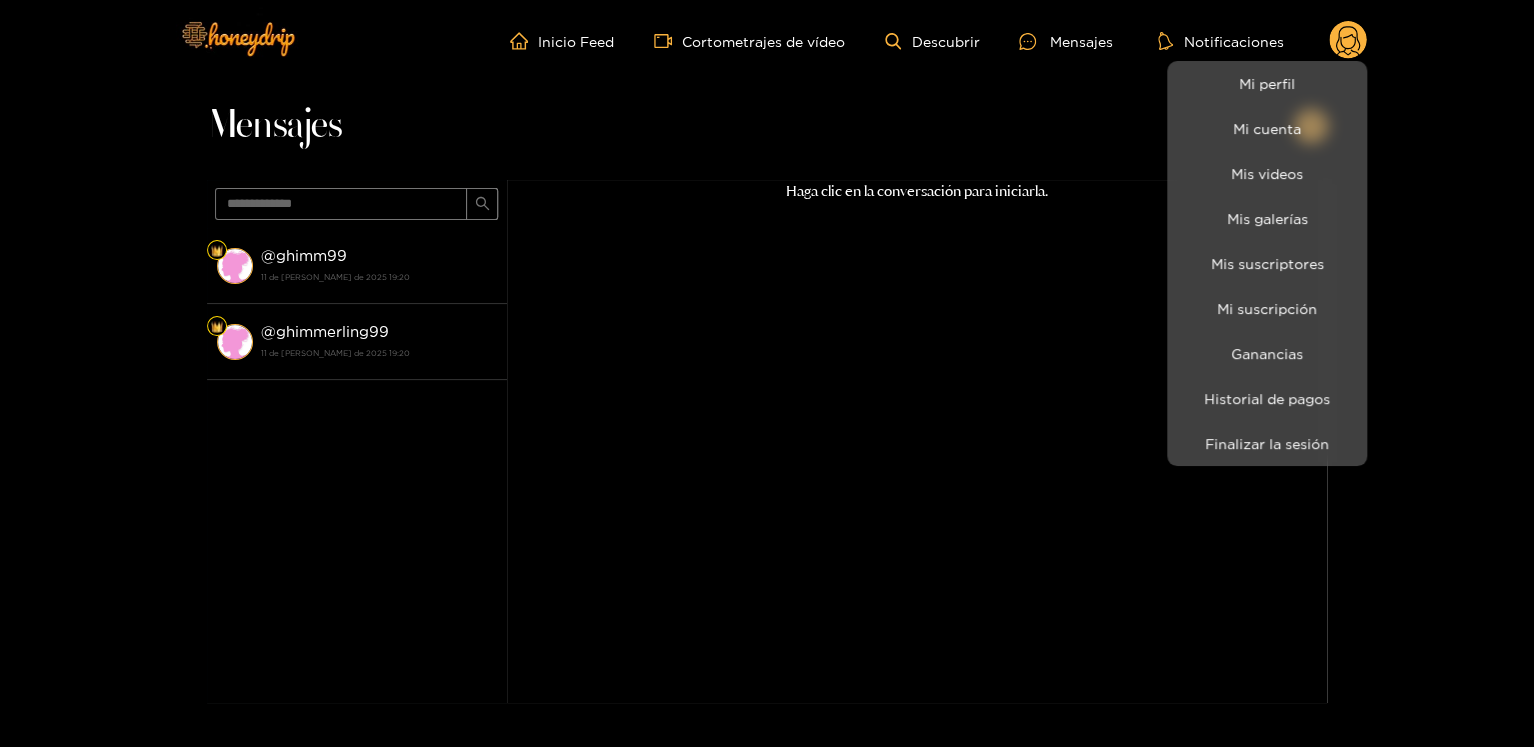 click at bounding box center [767, 373] 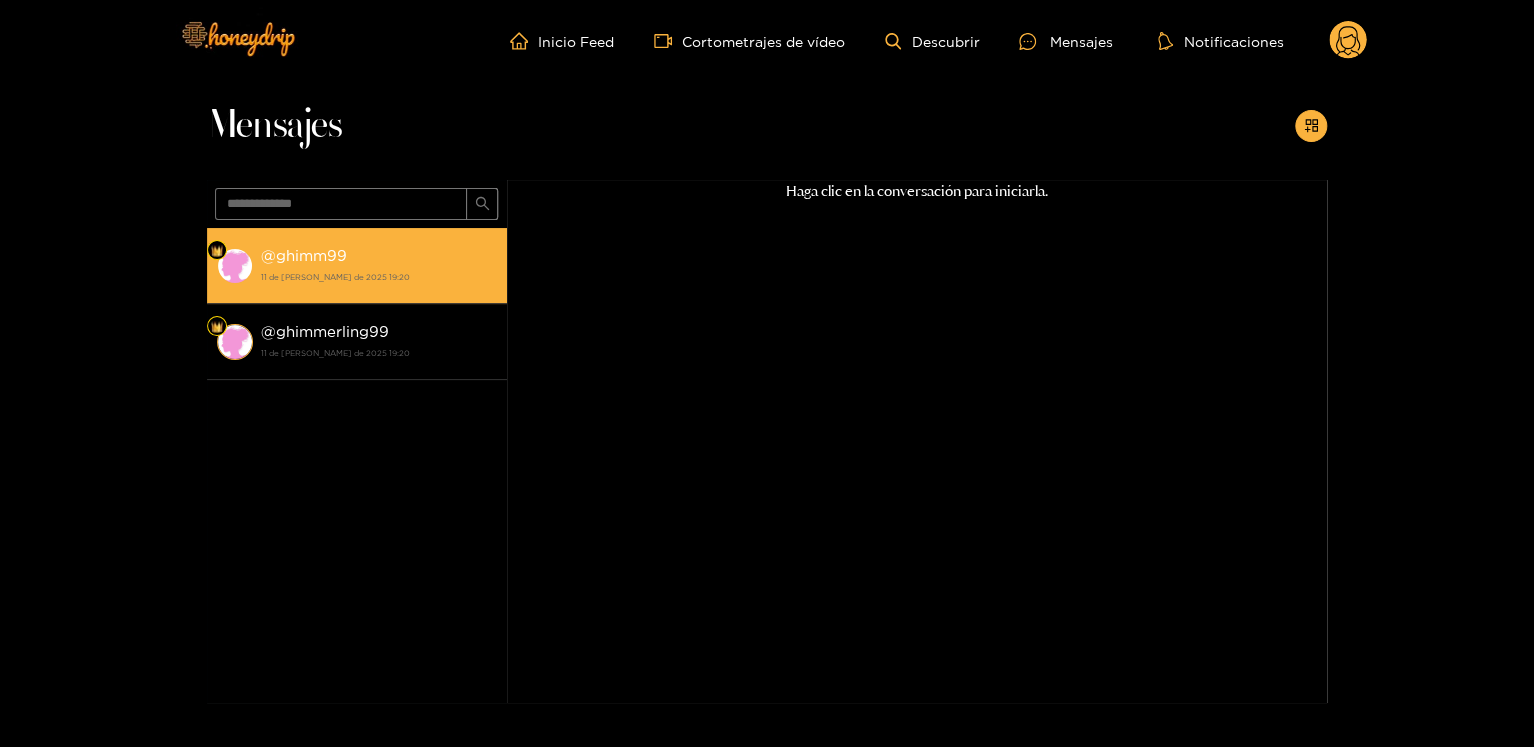 click on "@" at bounding box center [268, 255] 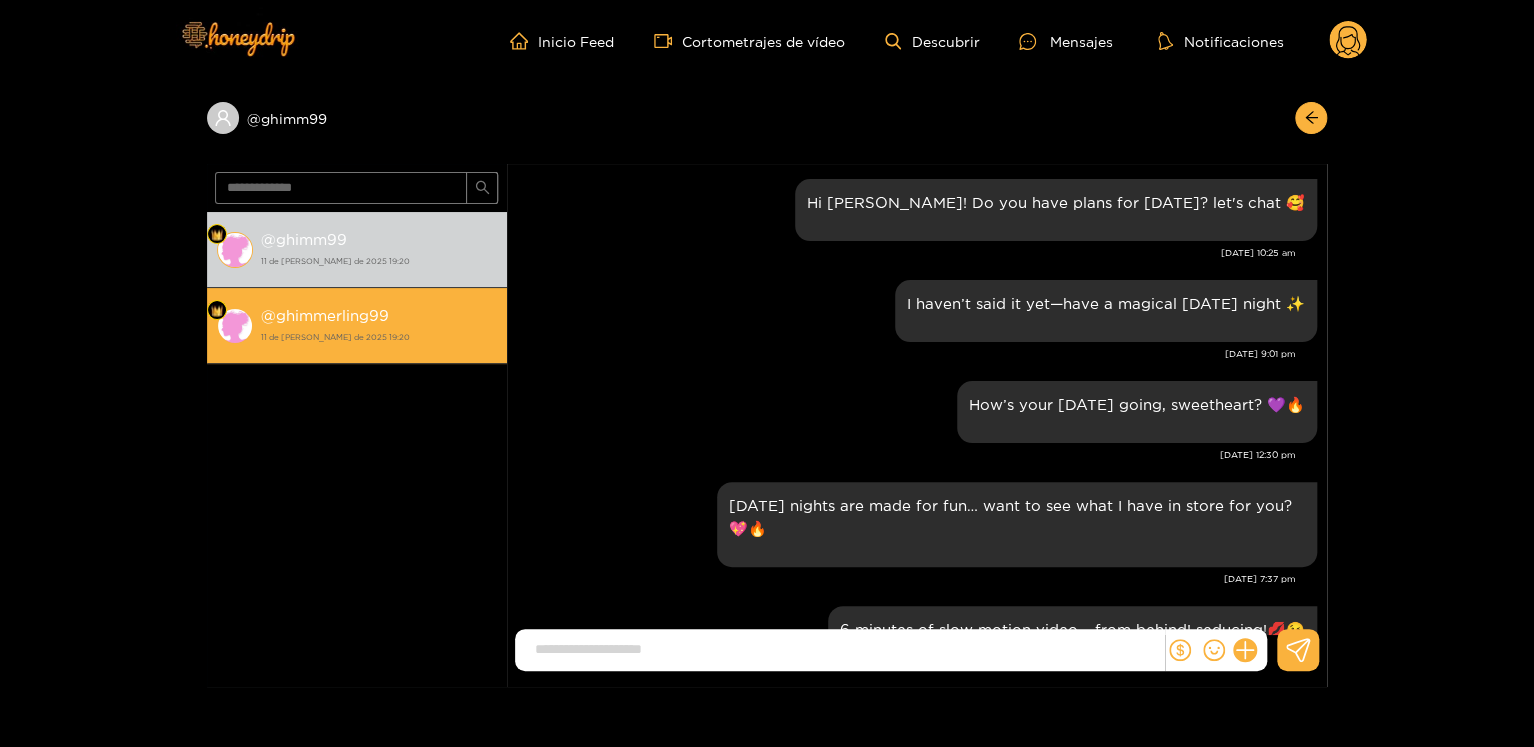 click on "@" at bounding box center (268, 315) 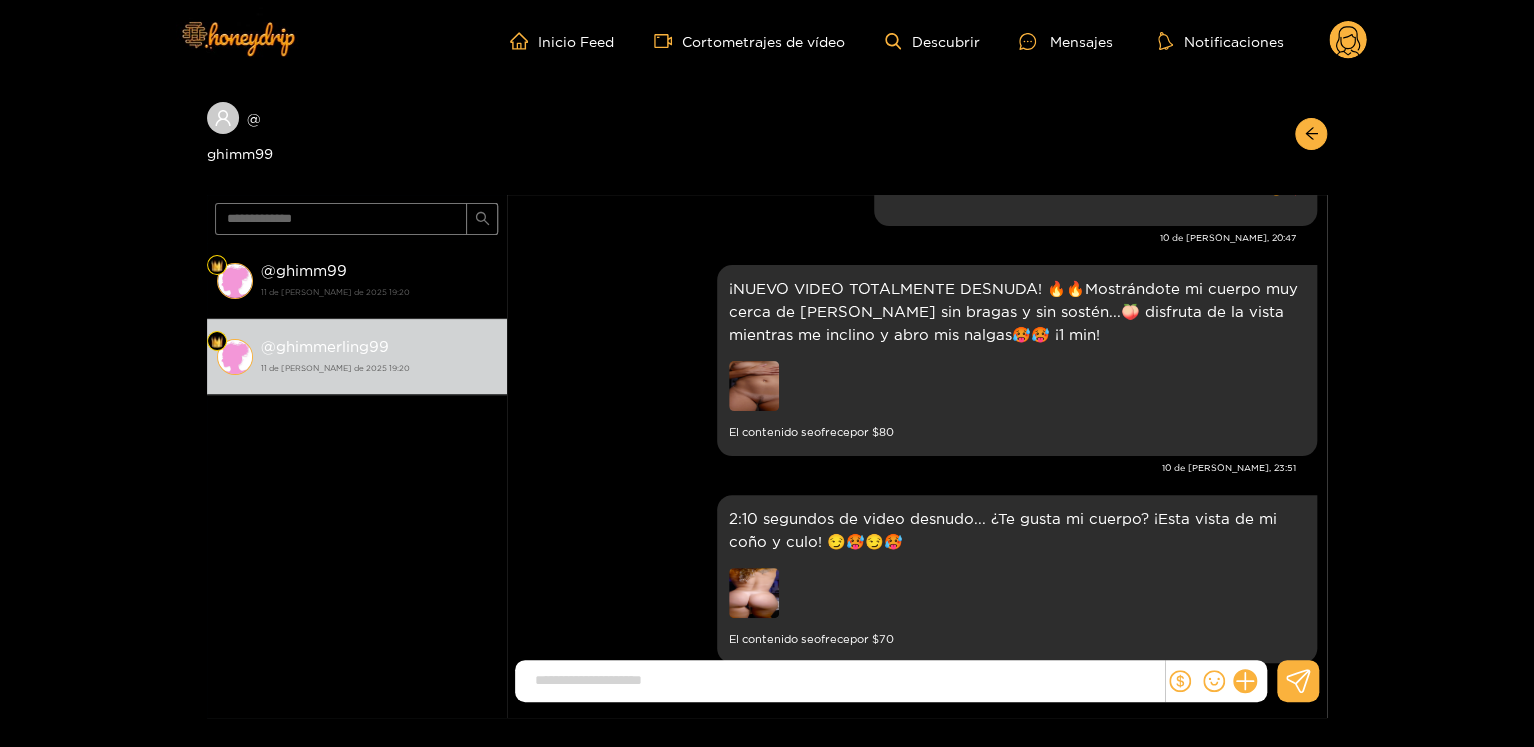 scroll, scrollTop: 2986, scrollLeft: 0, axis: vertical 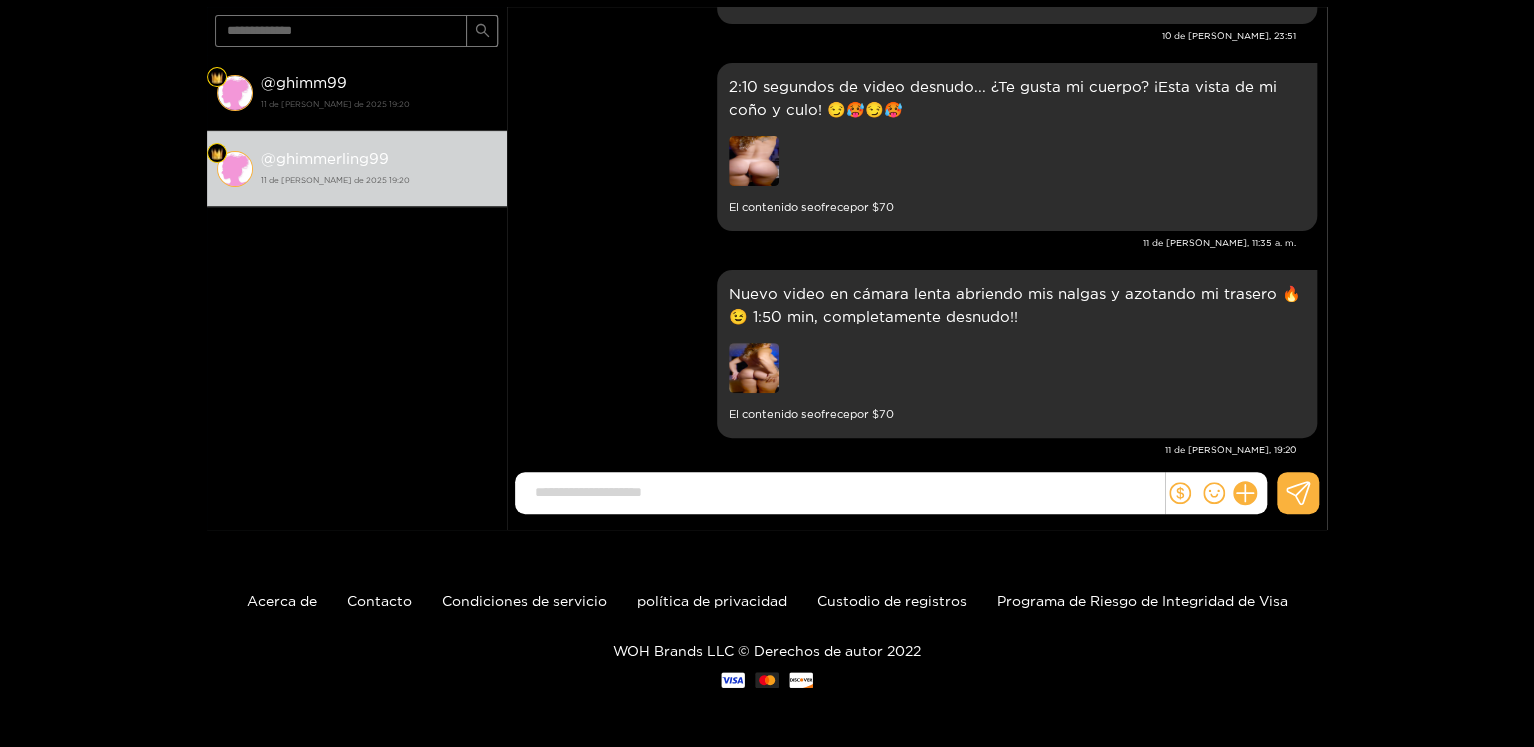 click at bounding box center (1216, 493) 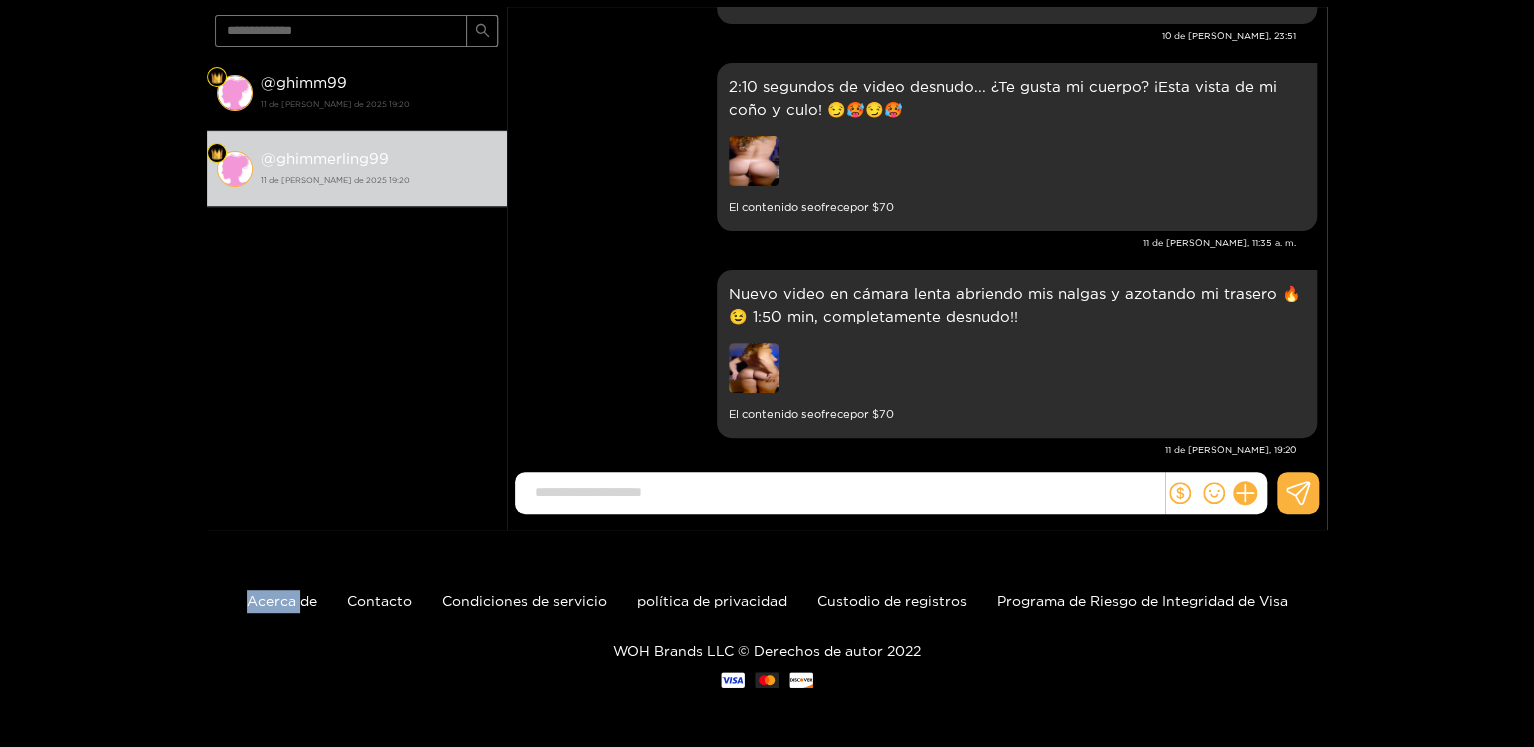 click at bounding box center (1216, 493) 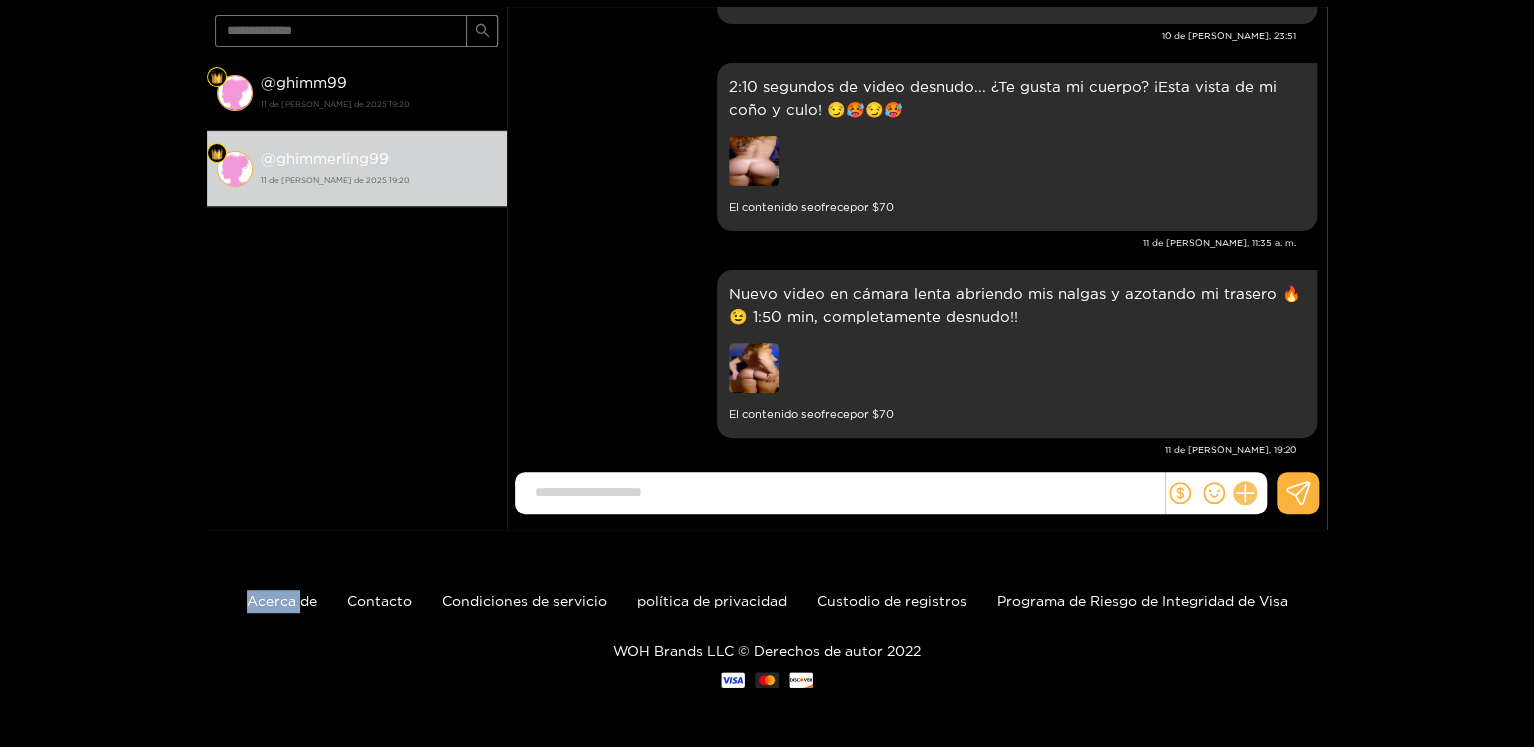 click 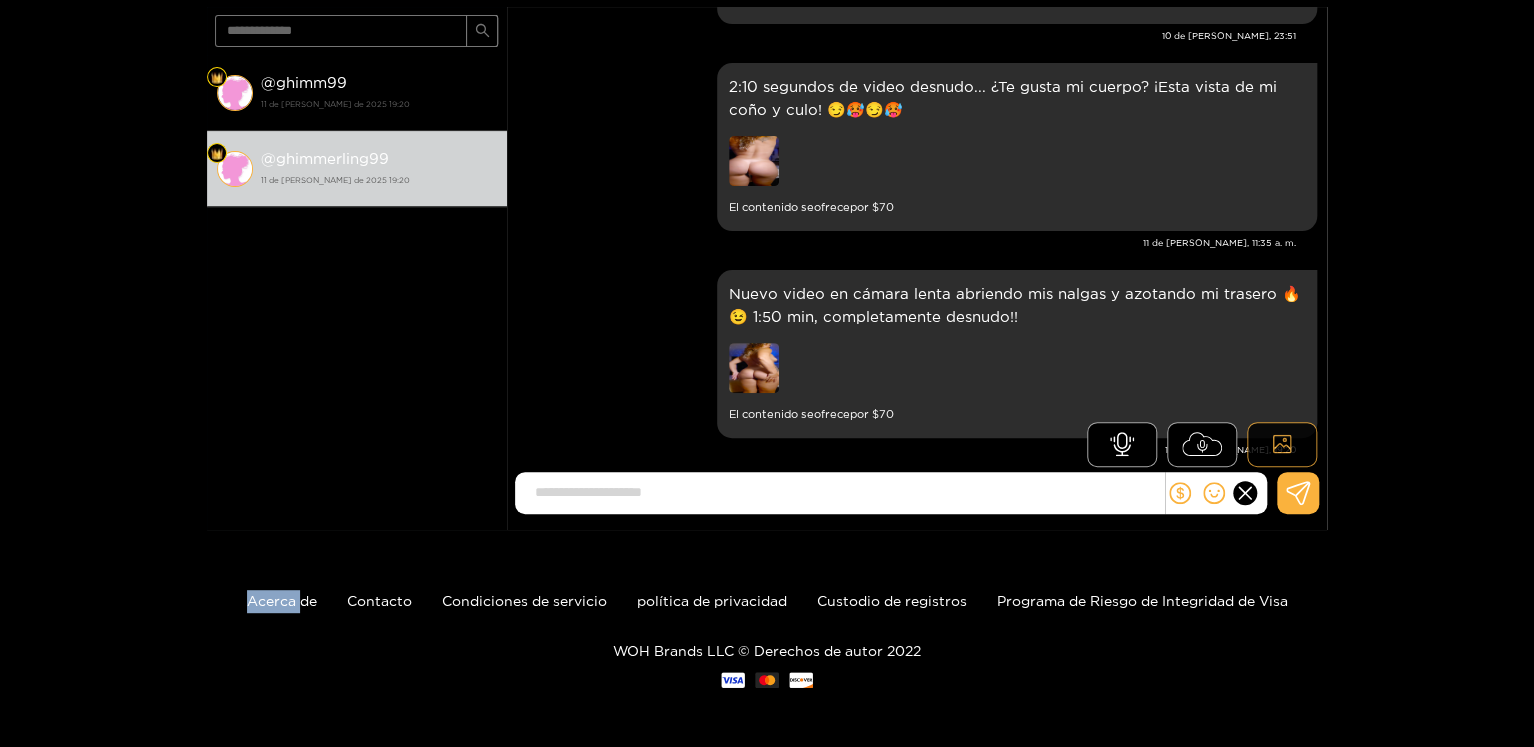 click at bounding box center (1282, 444) 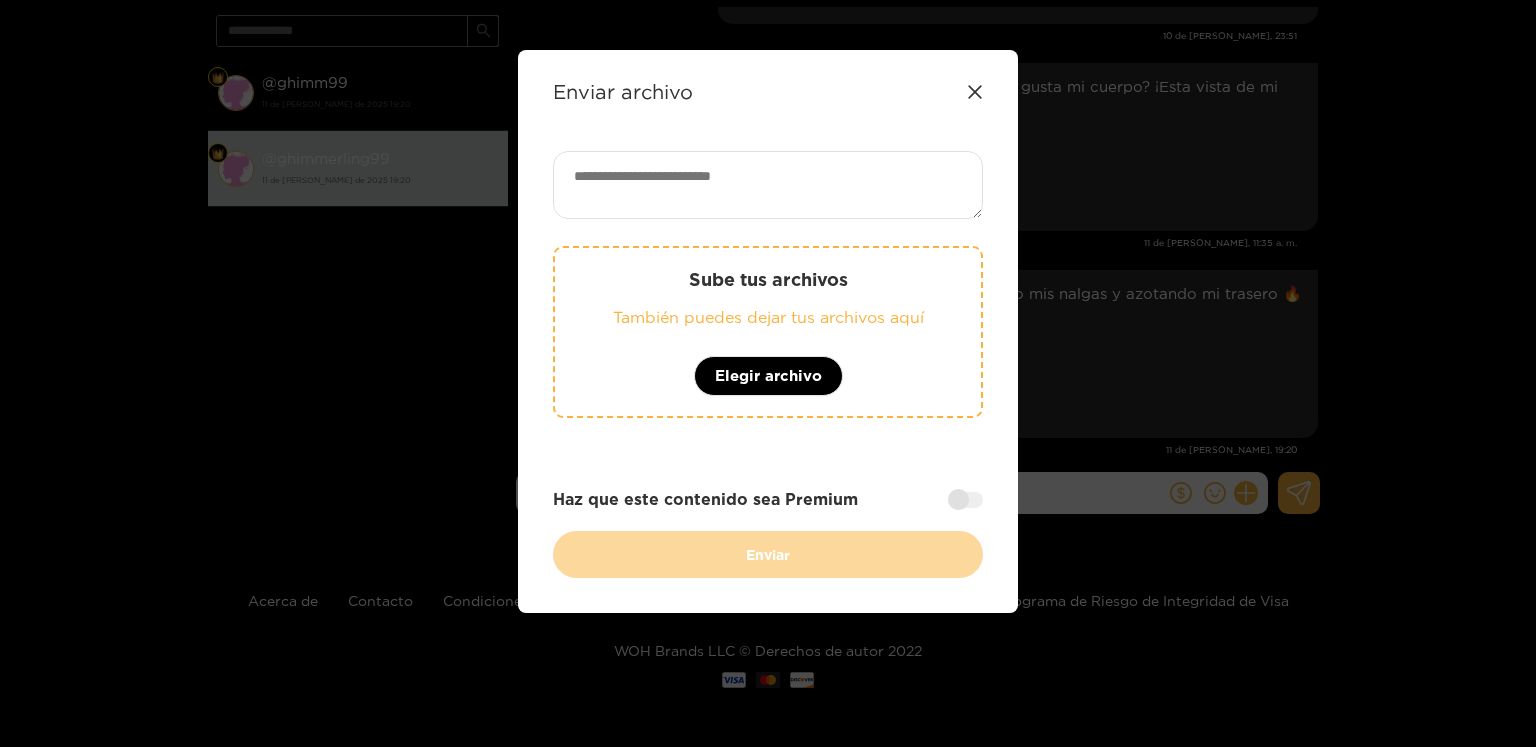 click on "Sube tus archivos También puedes dejar tus archivos aquí Elegir archivo" at bounding box center (768, 332) 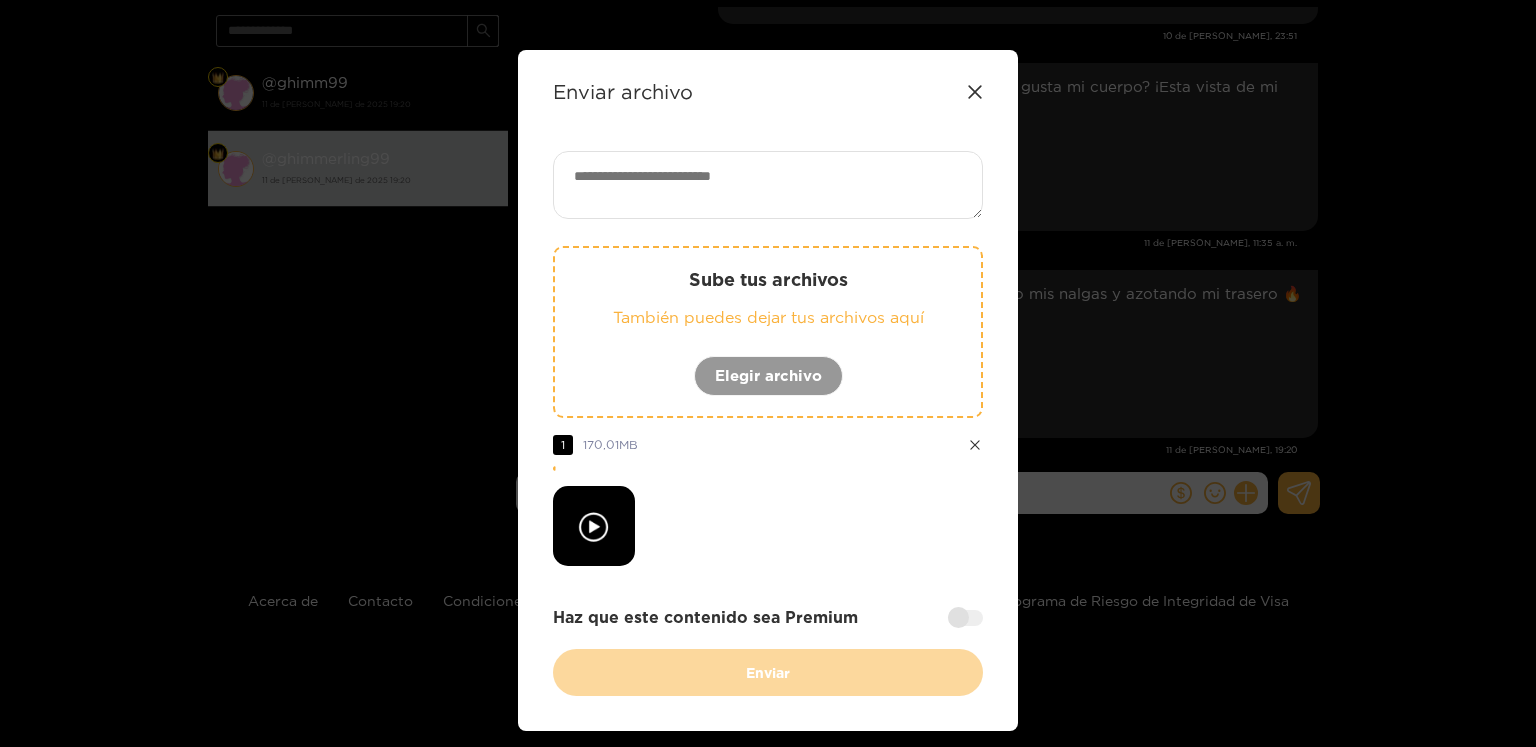 click at bounding box center [768, 185] 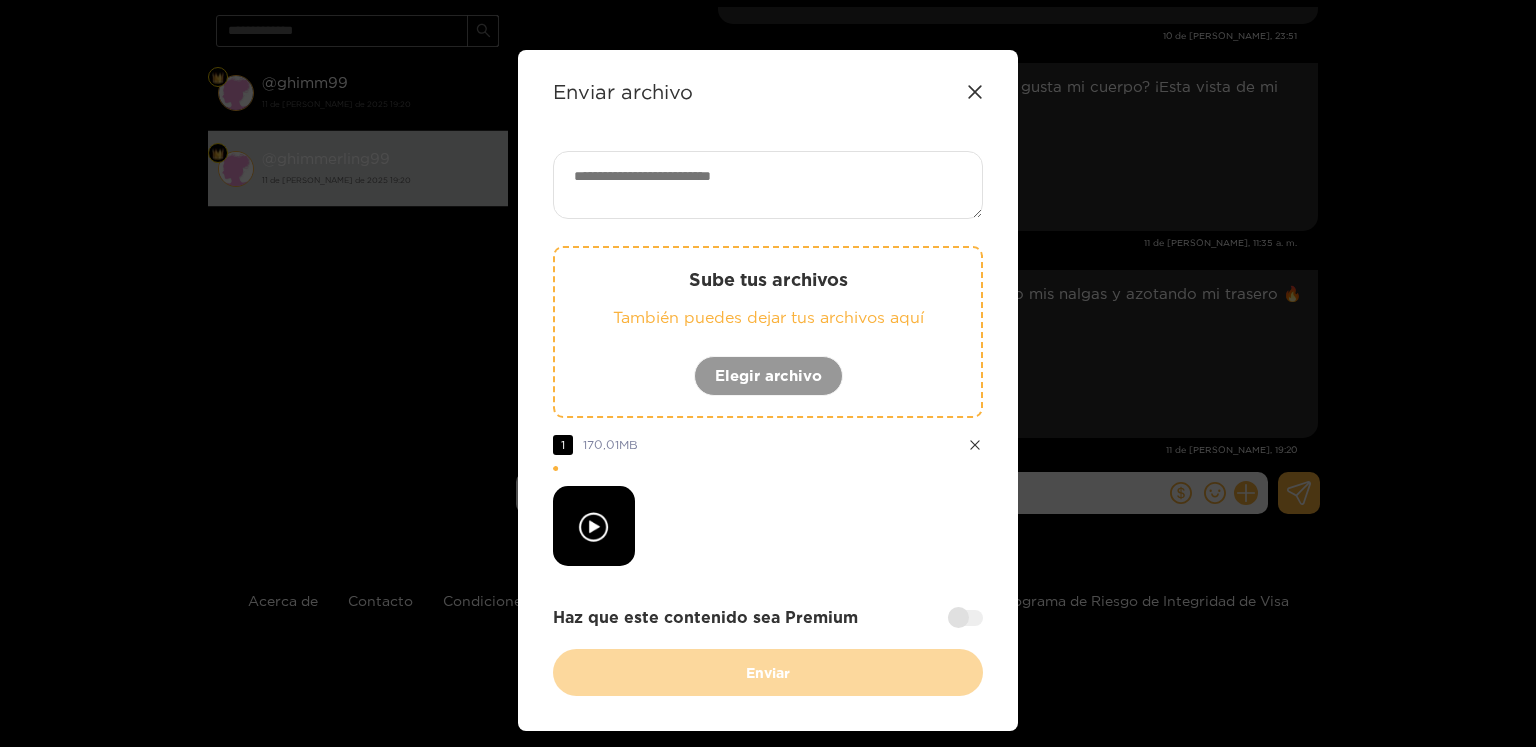 paste on "**********" 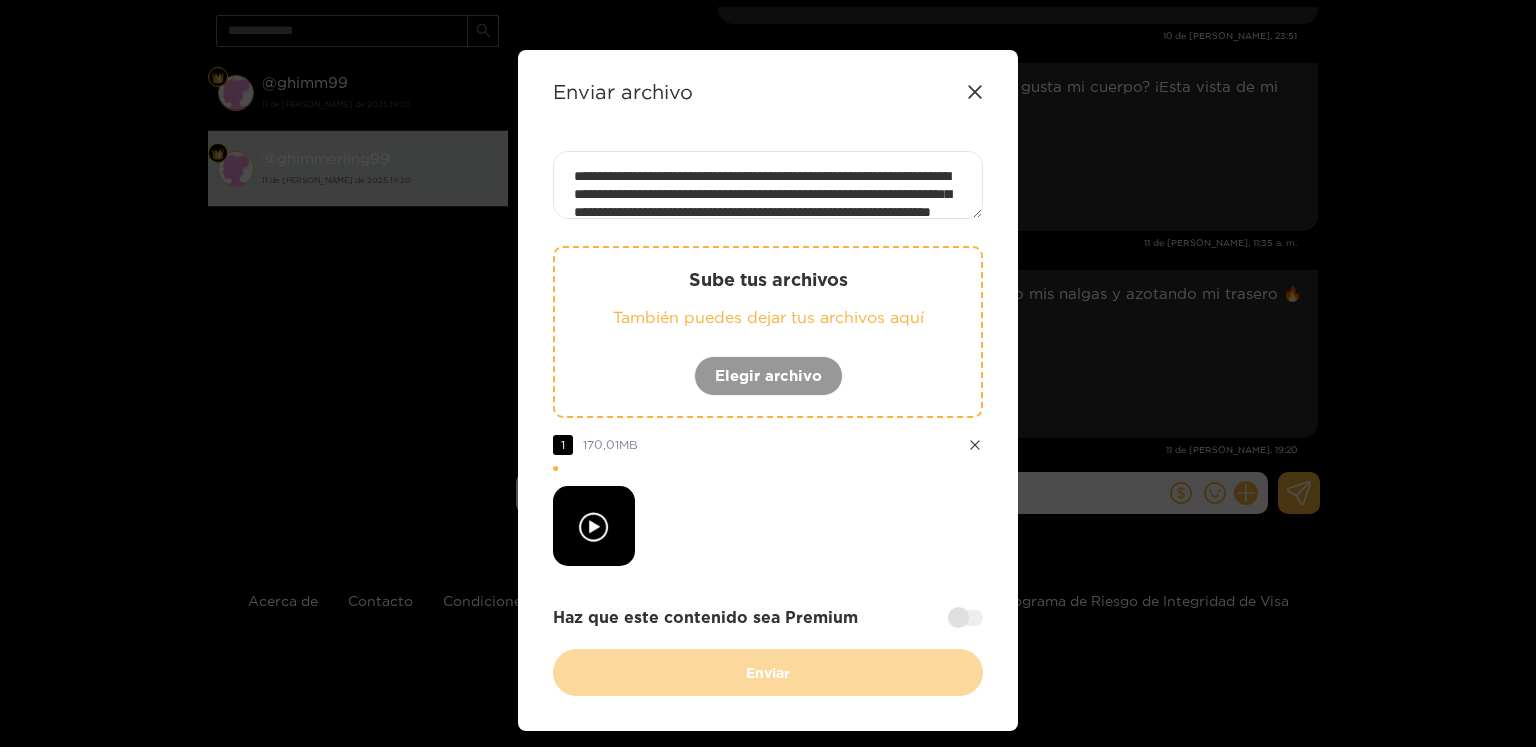 scroll, scrollTop: 37, scrollLeft: 0, axis: vertical 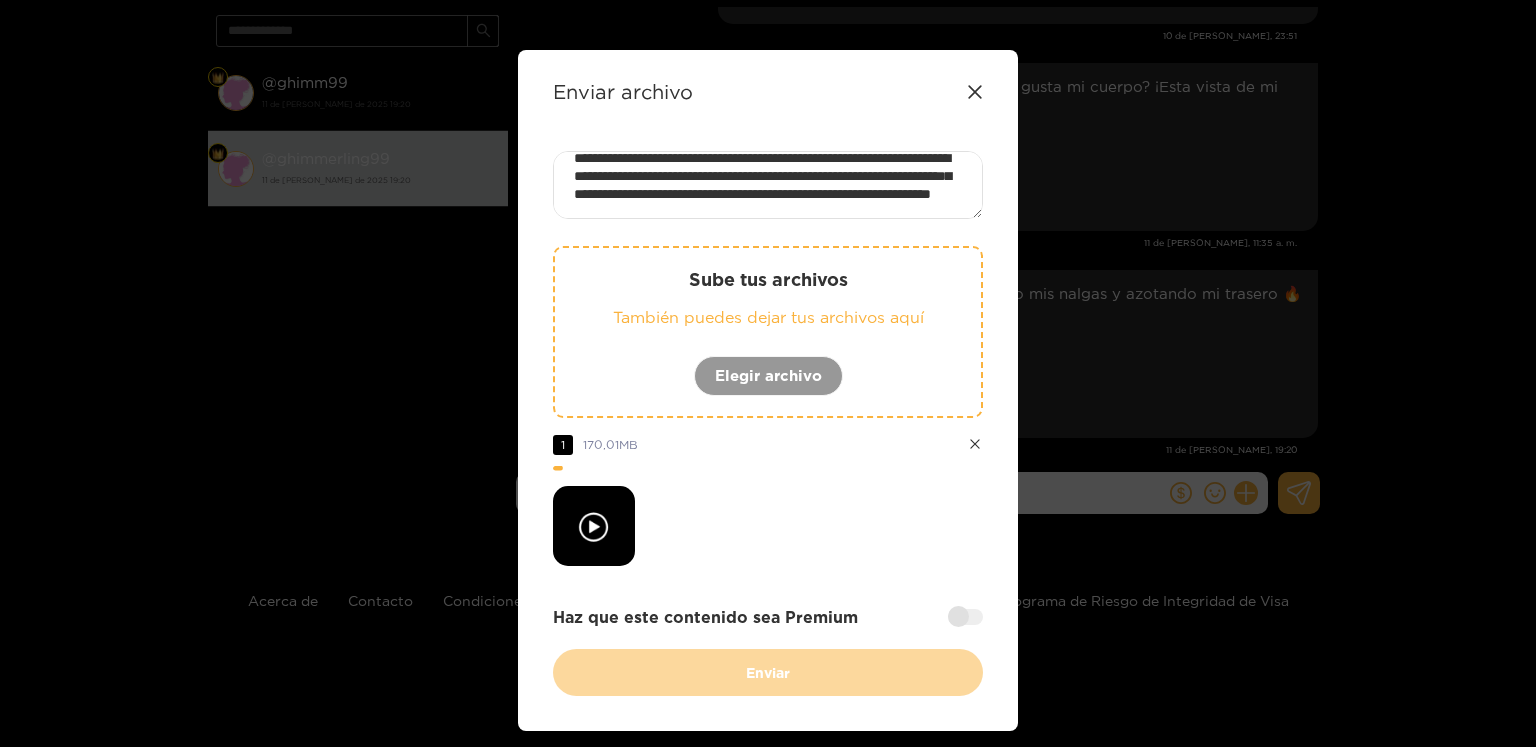 type on "**********" 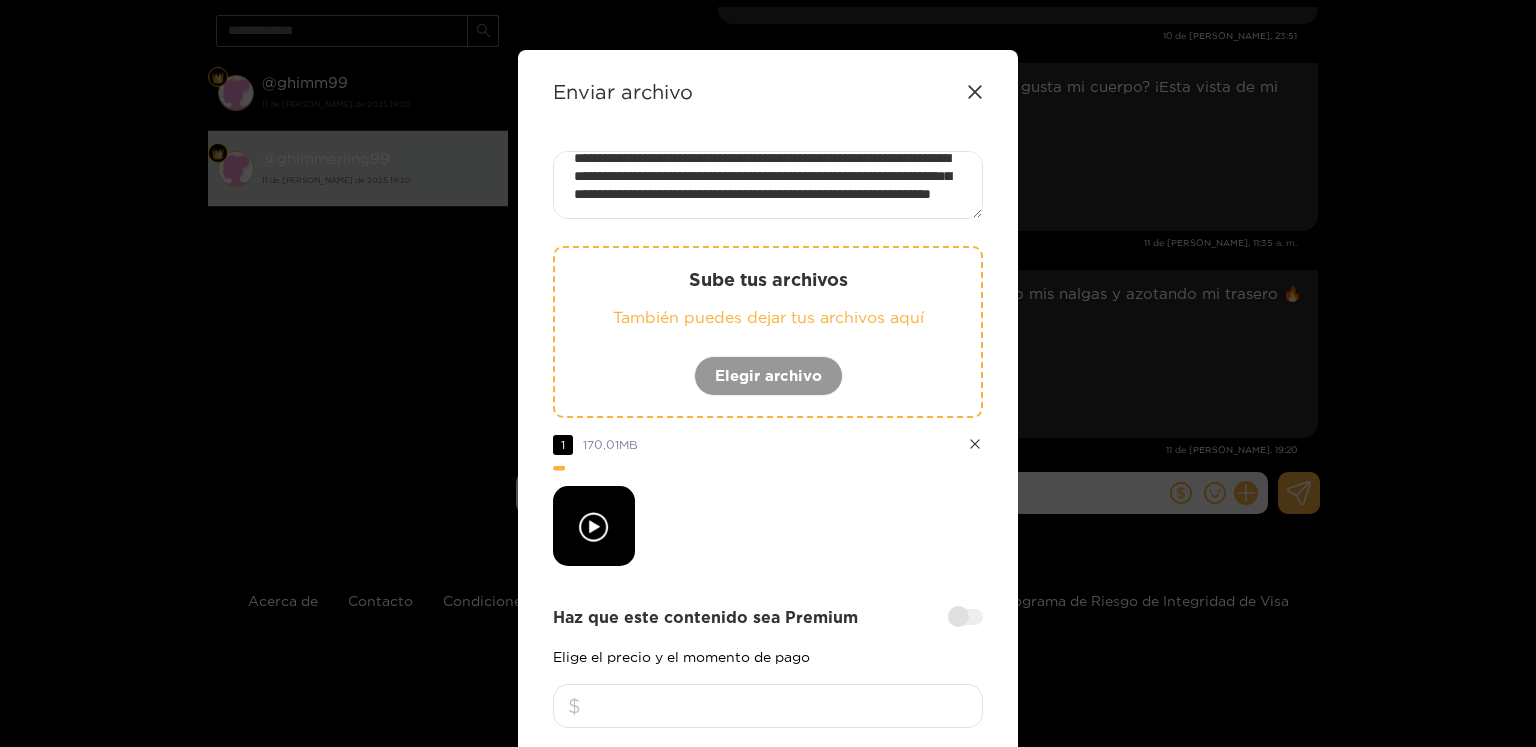 click at bounding box center (768, 706) 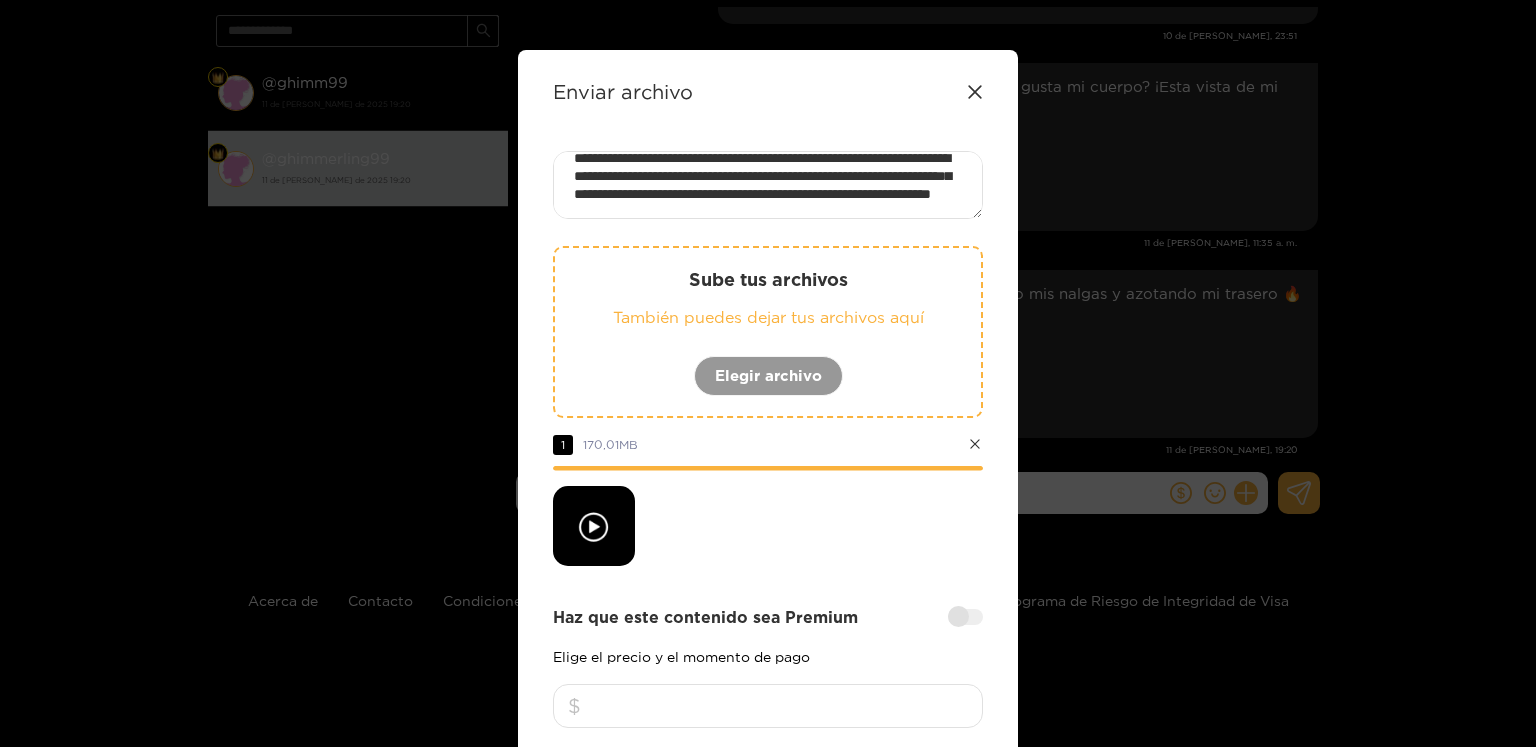 scroll, scrollTop: 0, scrollLeft: 0, axis: both 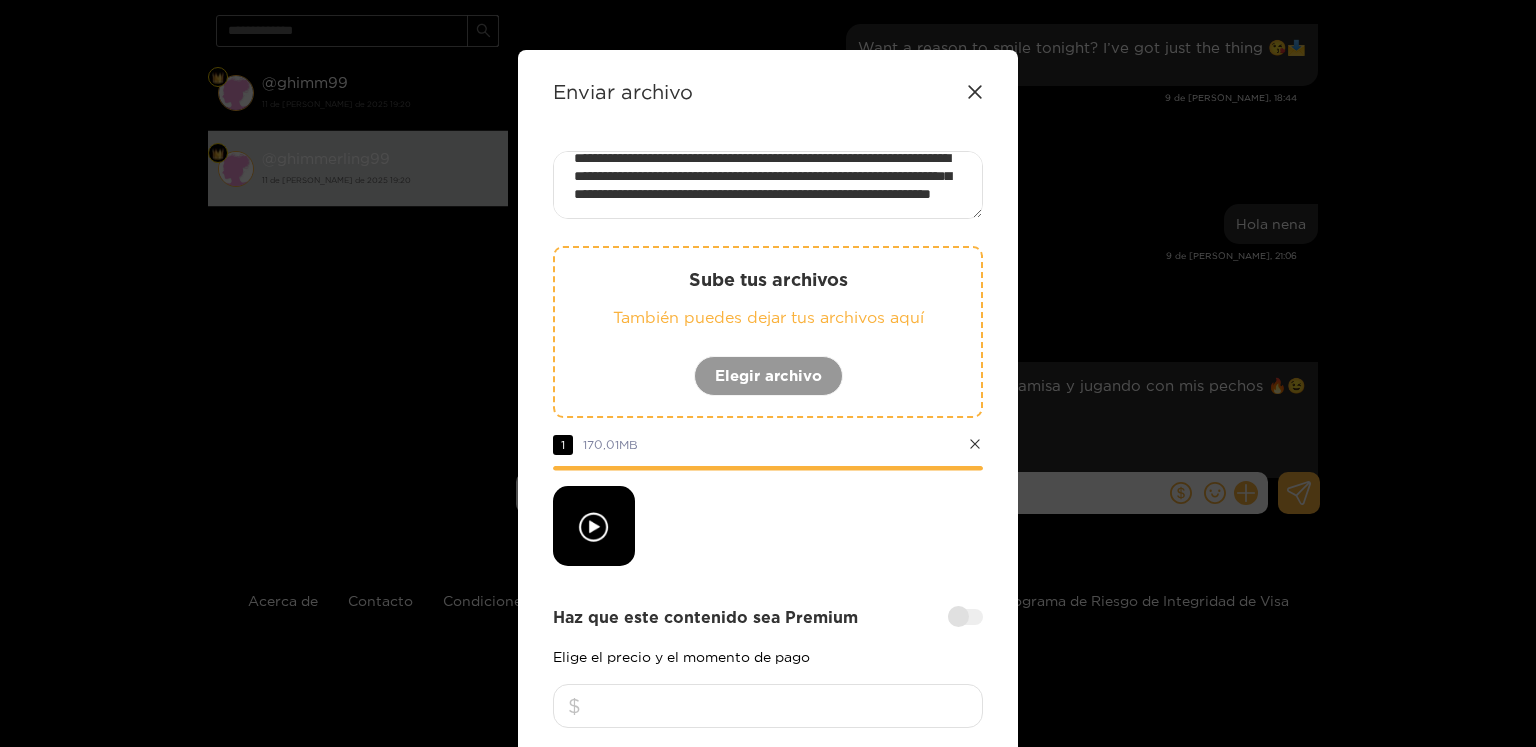 type on "*" 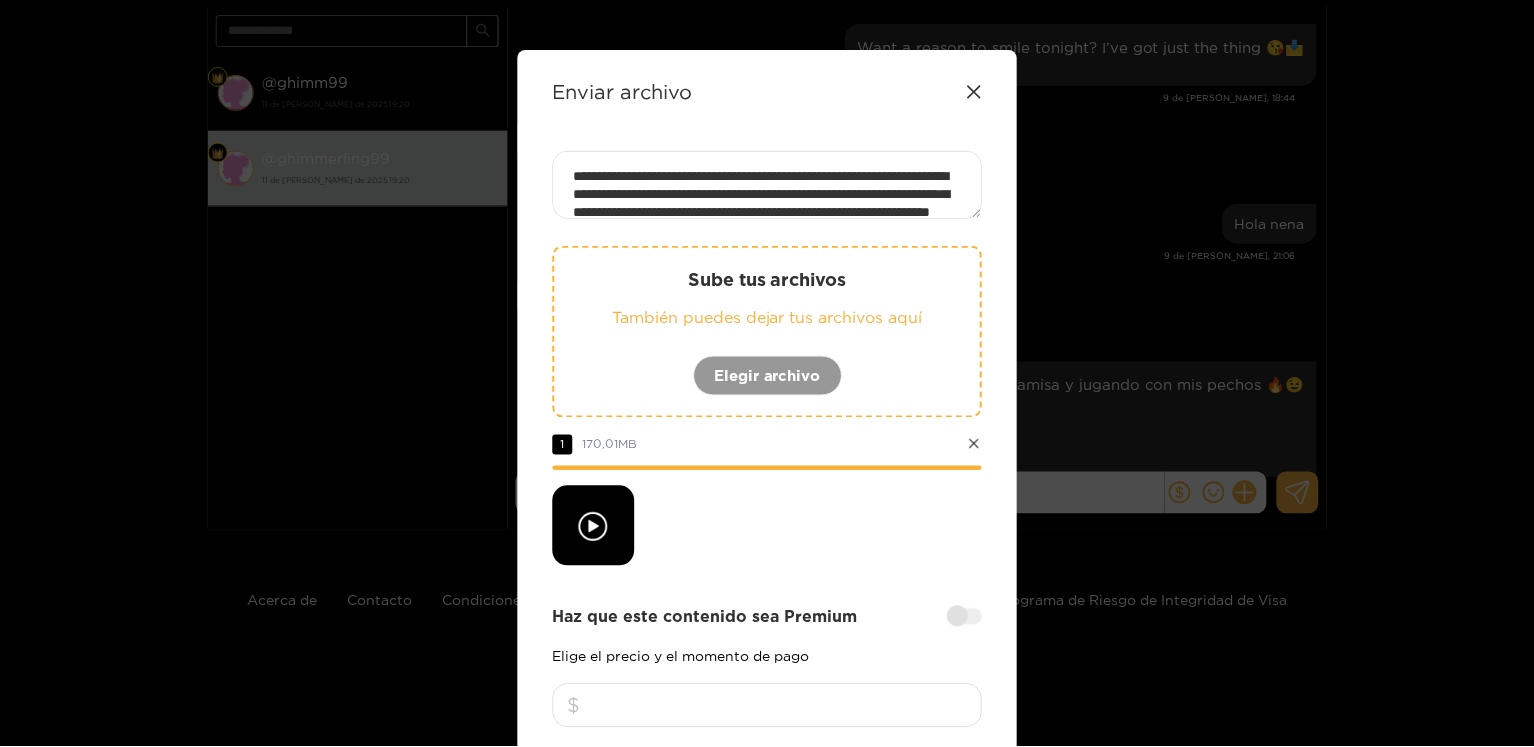 scroll, scrollTop: 248, scrollLeft: 0, axis: vertical 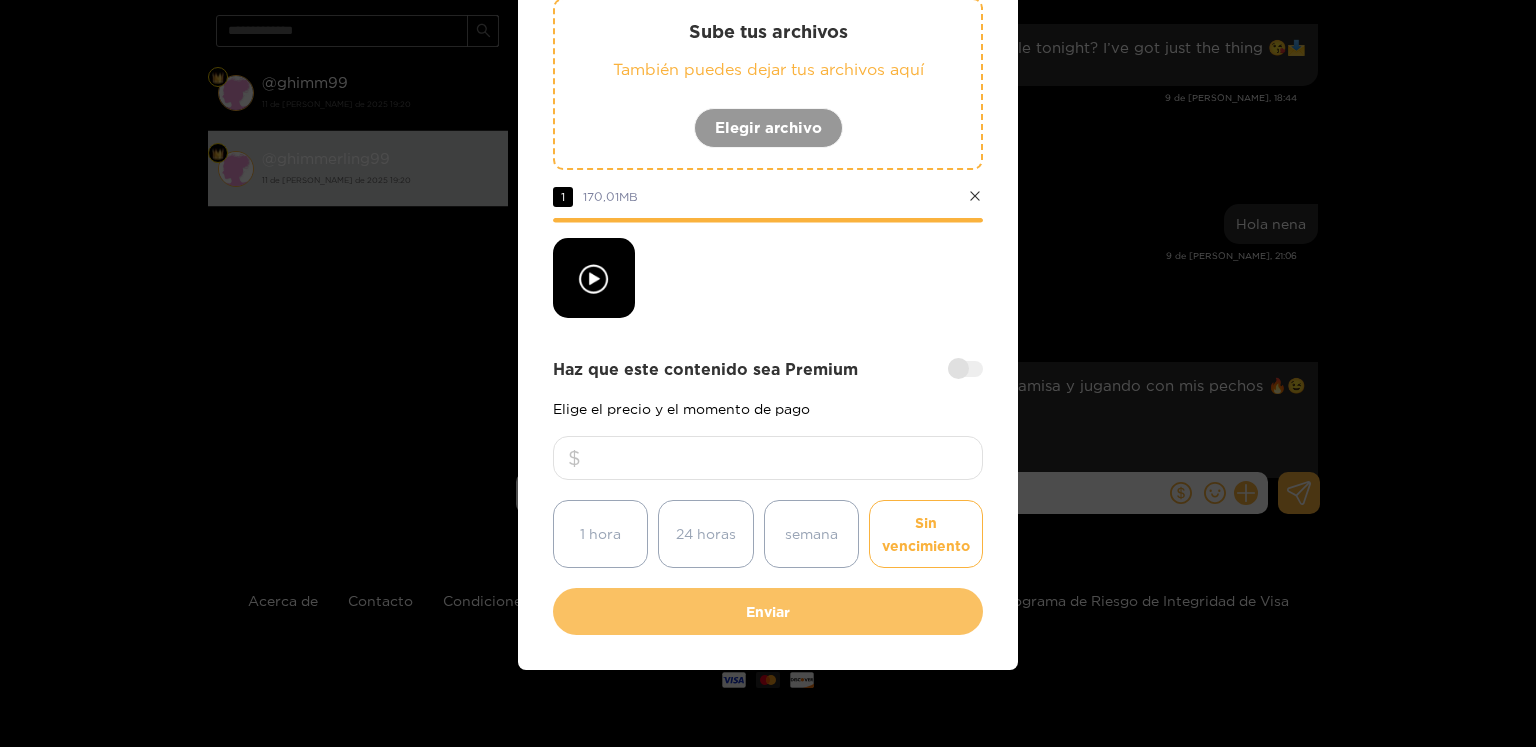 type on "**" 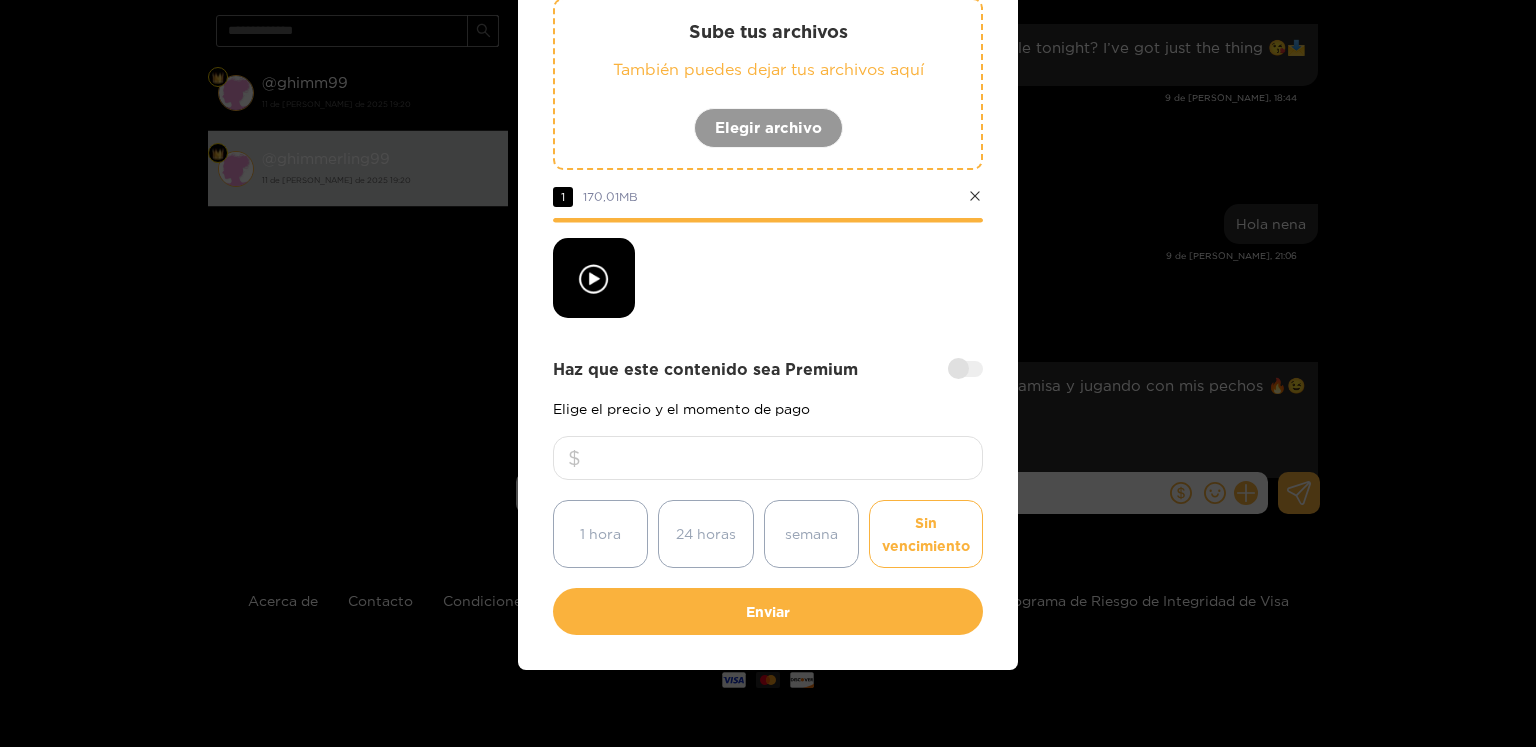 type 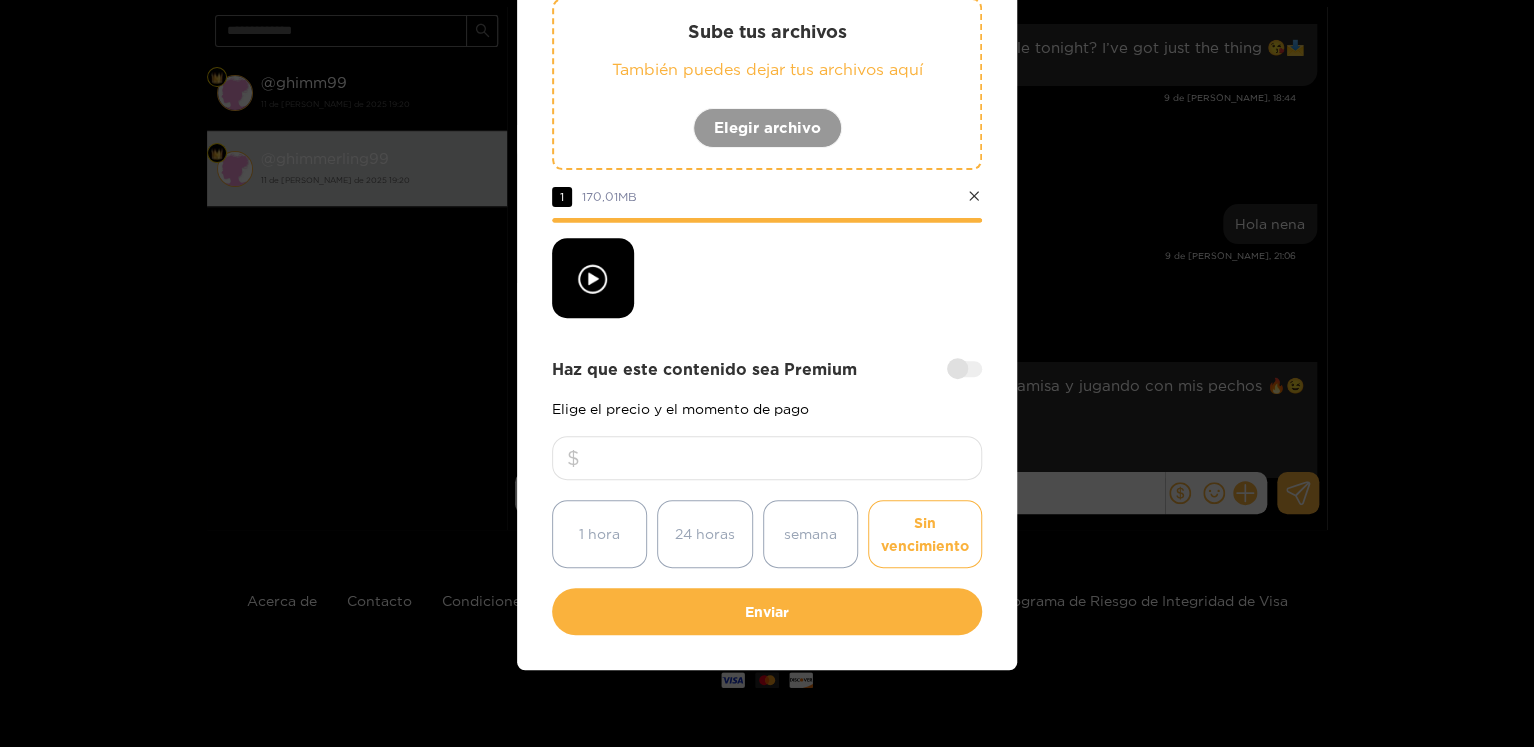 scroll, scrollTop: 130, scrollLeft: 0, axis: vertical 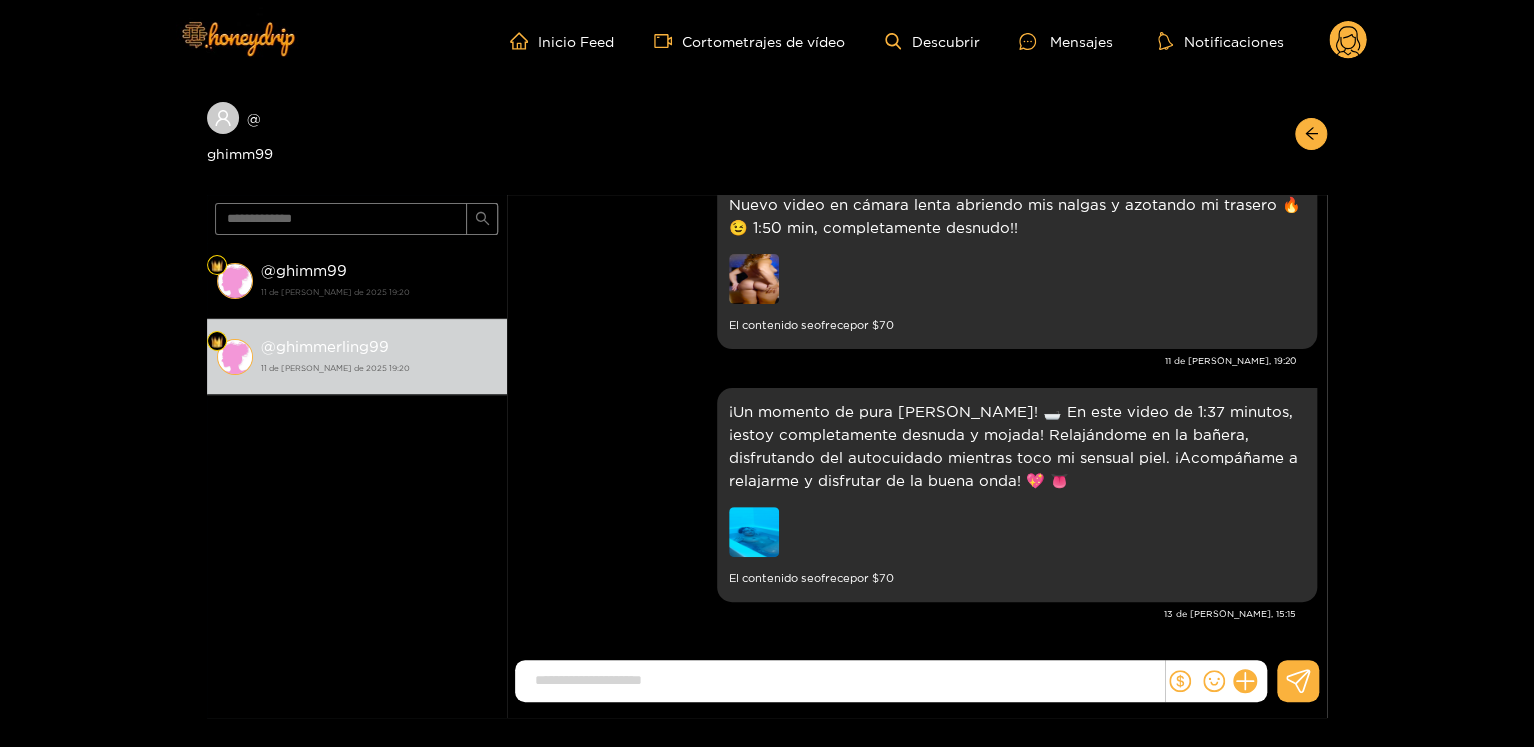 click 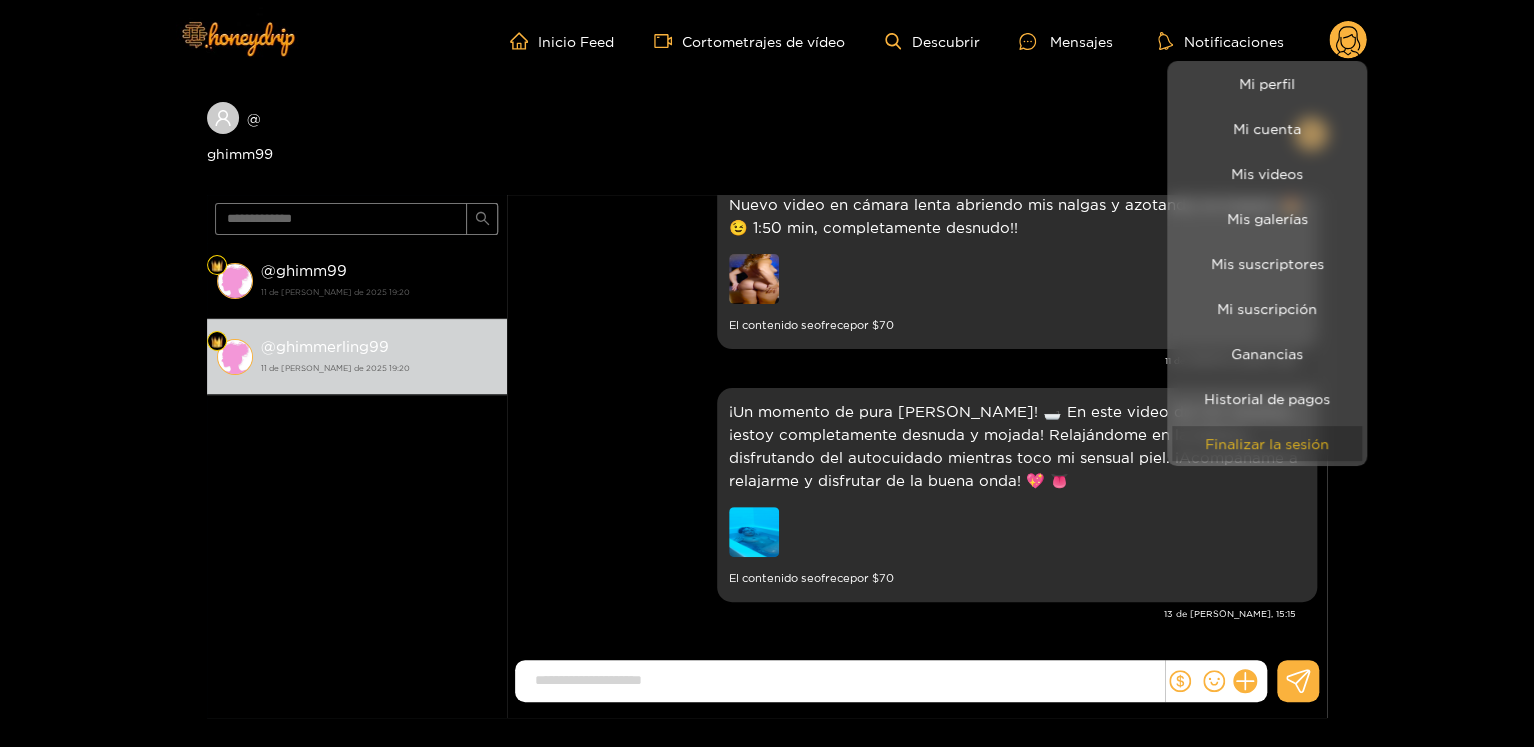 click on "Finalizar la sesión" at bounding box center (1267, 443) 